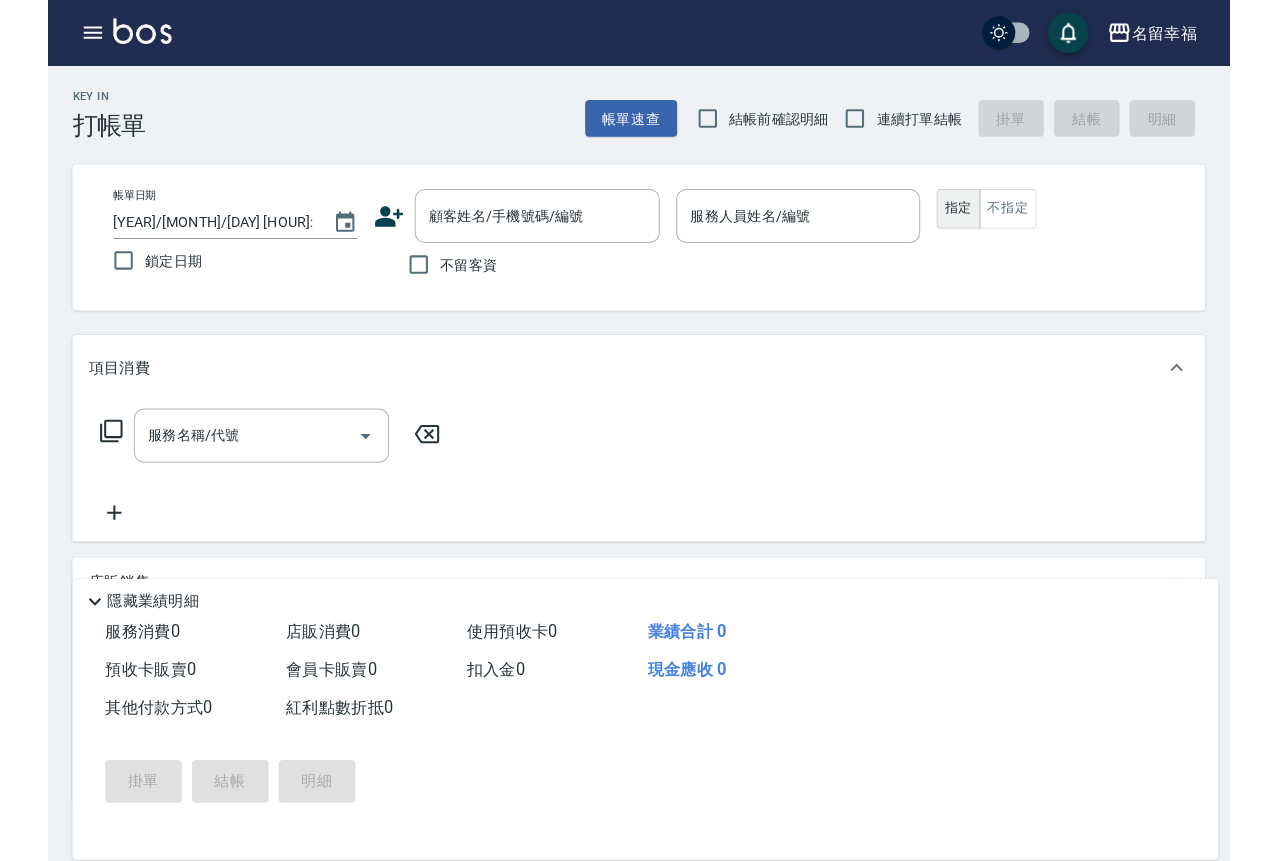 scroll, scrollTop: 0, scrollLeft: 0, axis: both 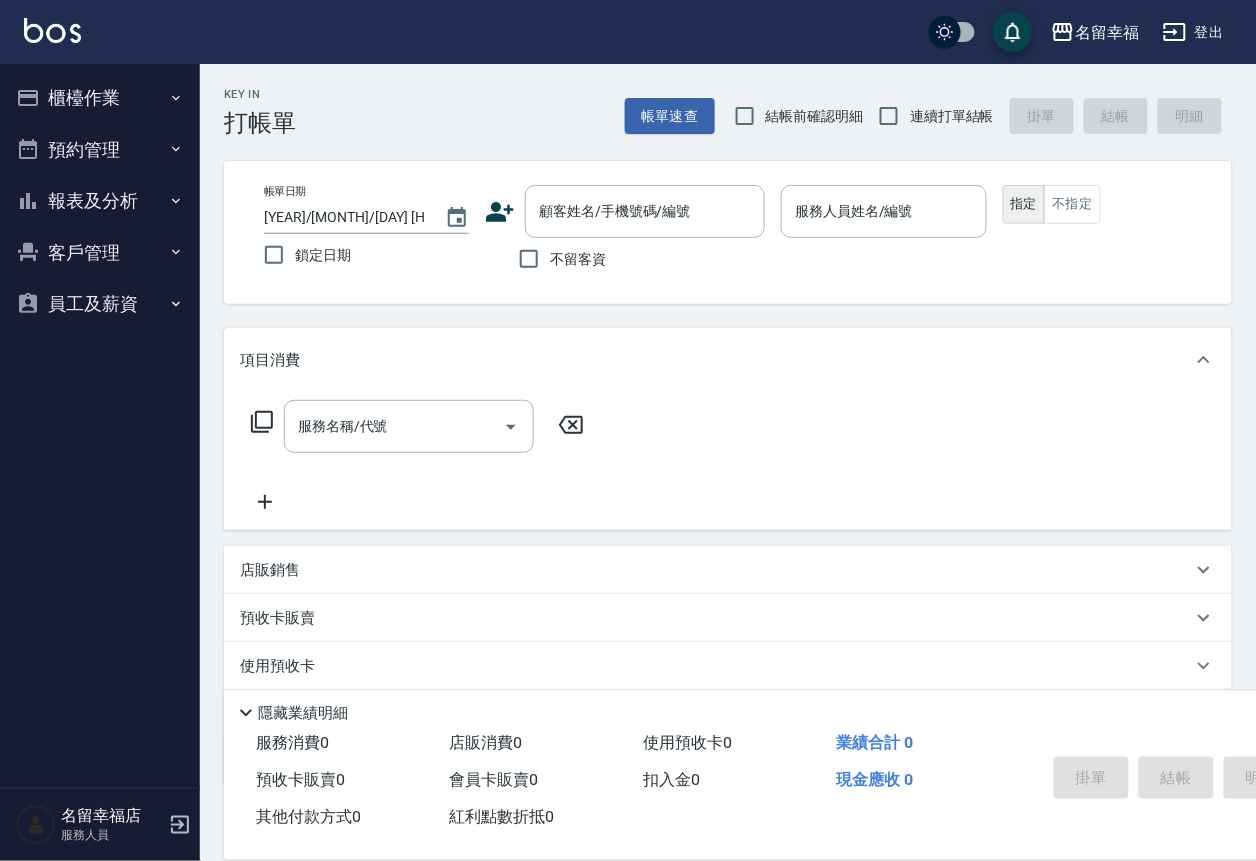 click on "服務名稱/代號 服務名稱/代號" at bounding box center (728, 461) 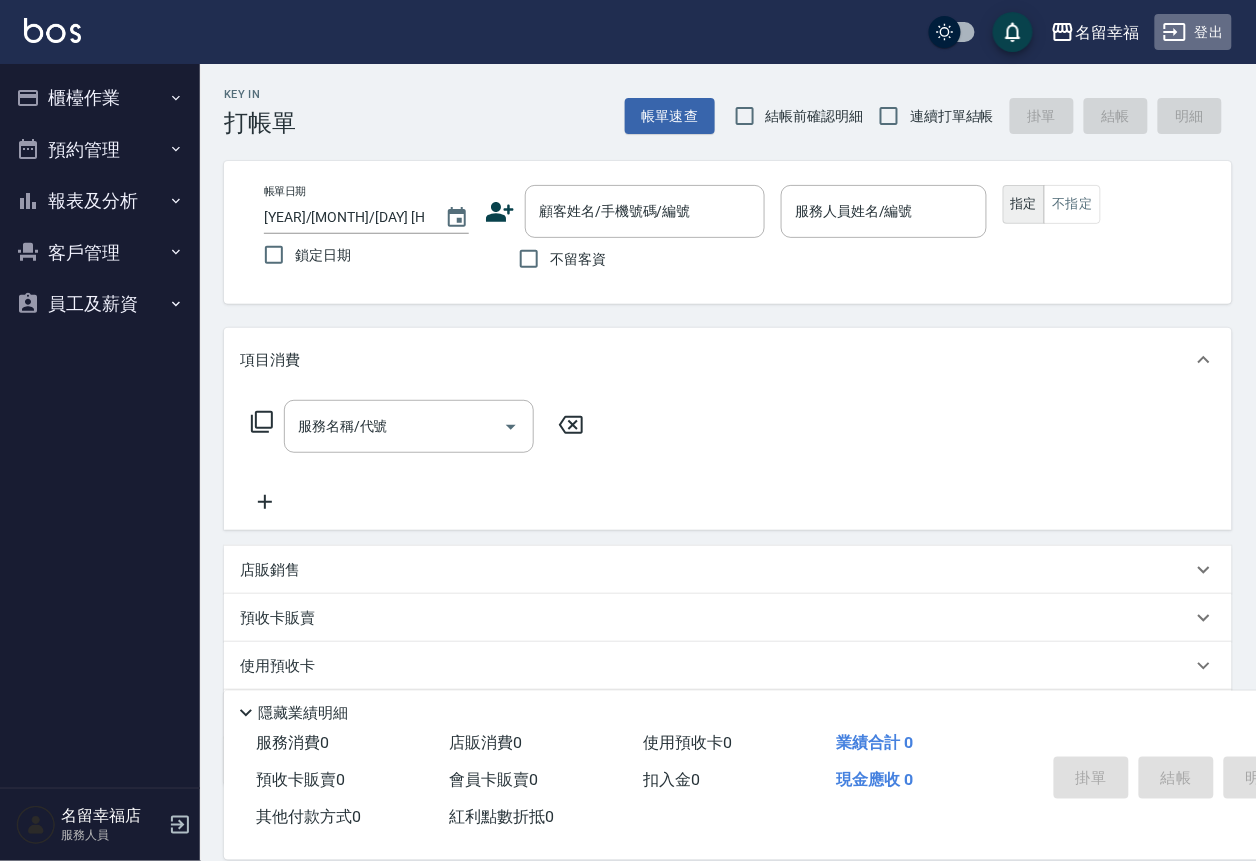 drag, startPoint x: 1190, startPoint y: 36, endPoint x: 1201, endPoint y: 41, distance: 12.083046 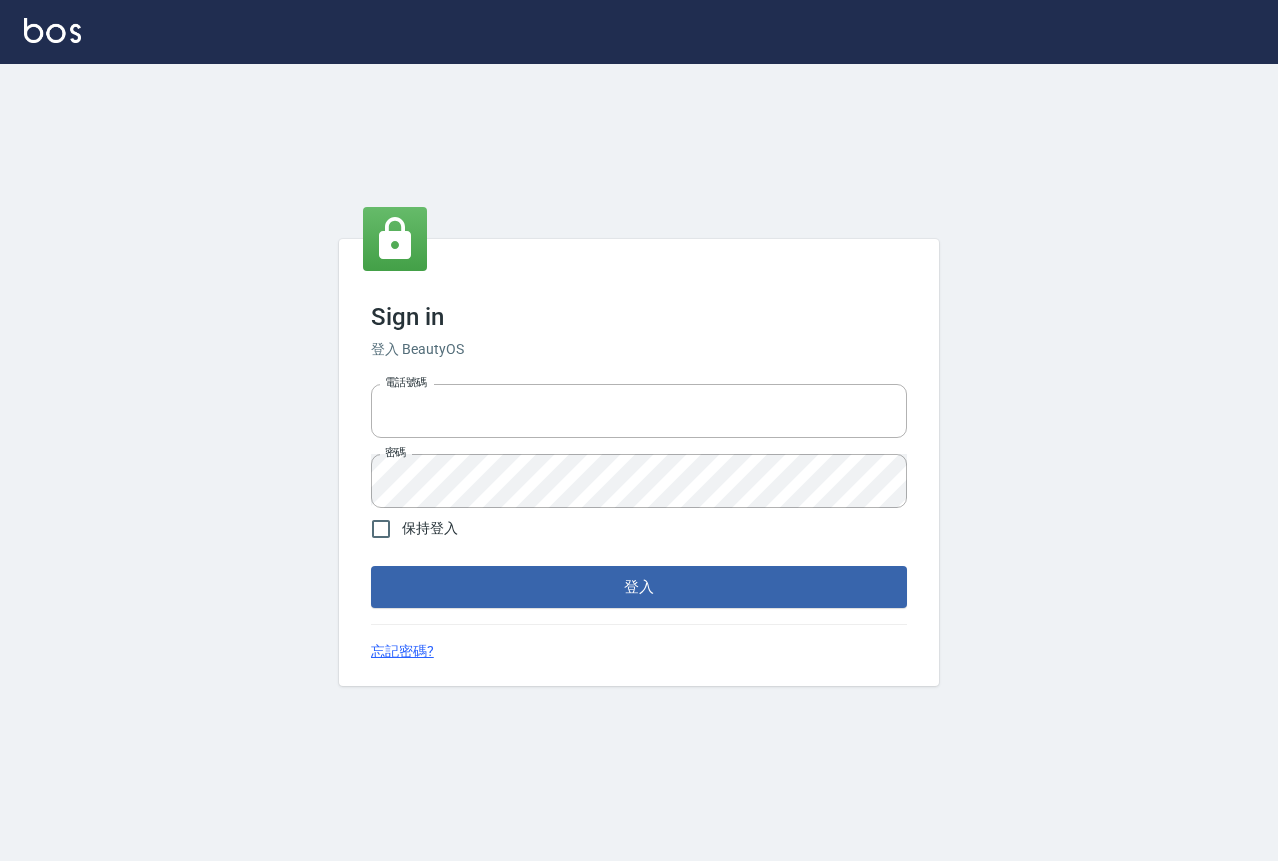 scroll, scrollTop: 0, scrollLeft: 0, axis: both 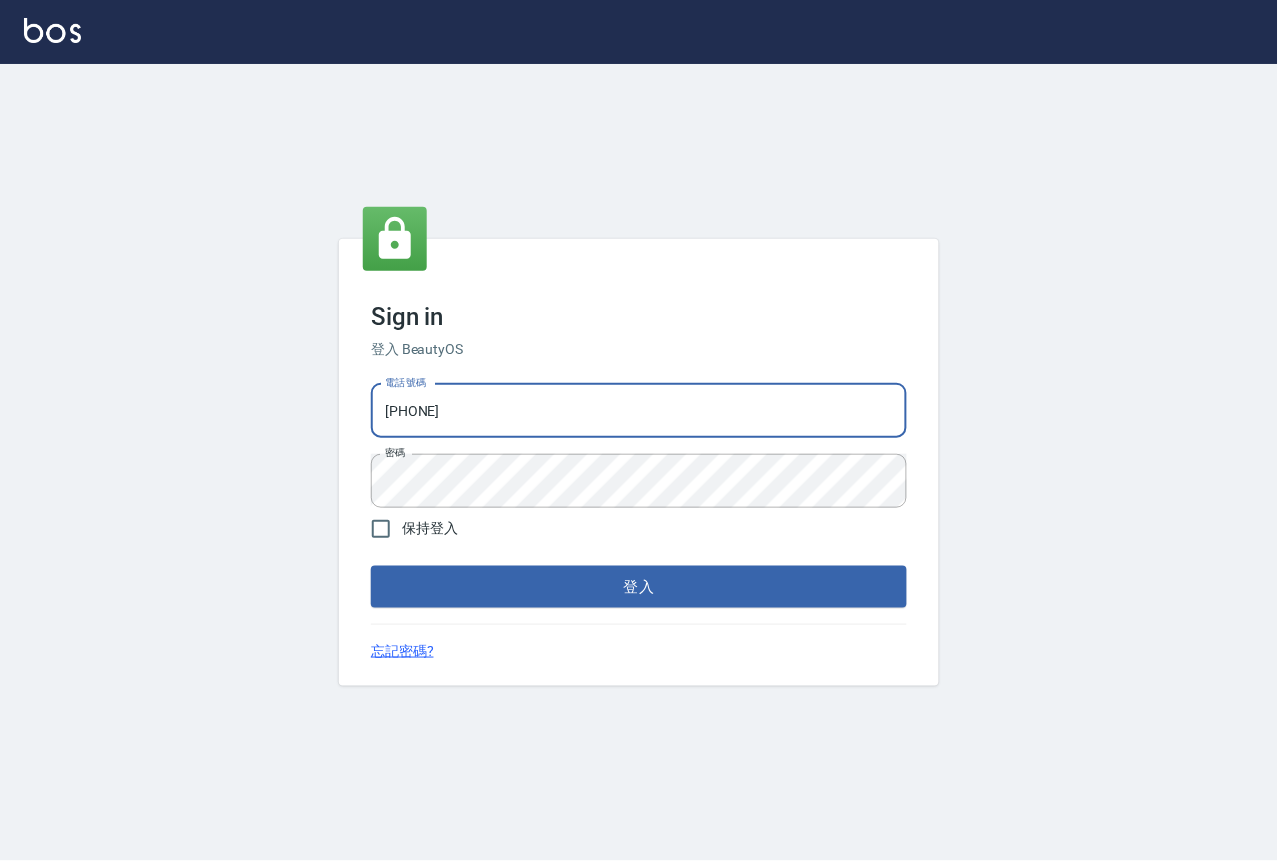 drag, startPoint x: 596, startPoint y: 387, endPoint x: 94, endPoint y: 495, distance: 513.48615 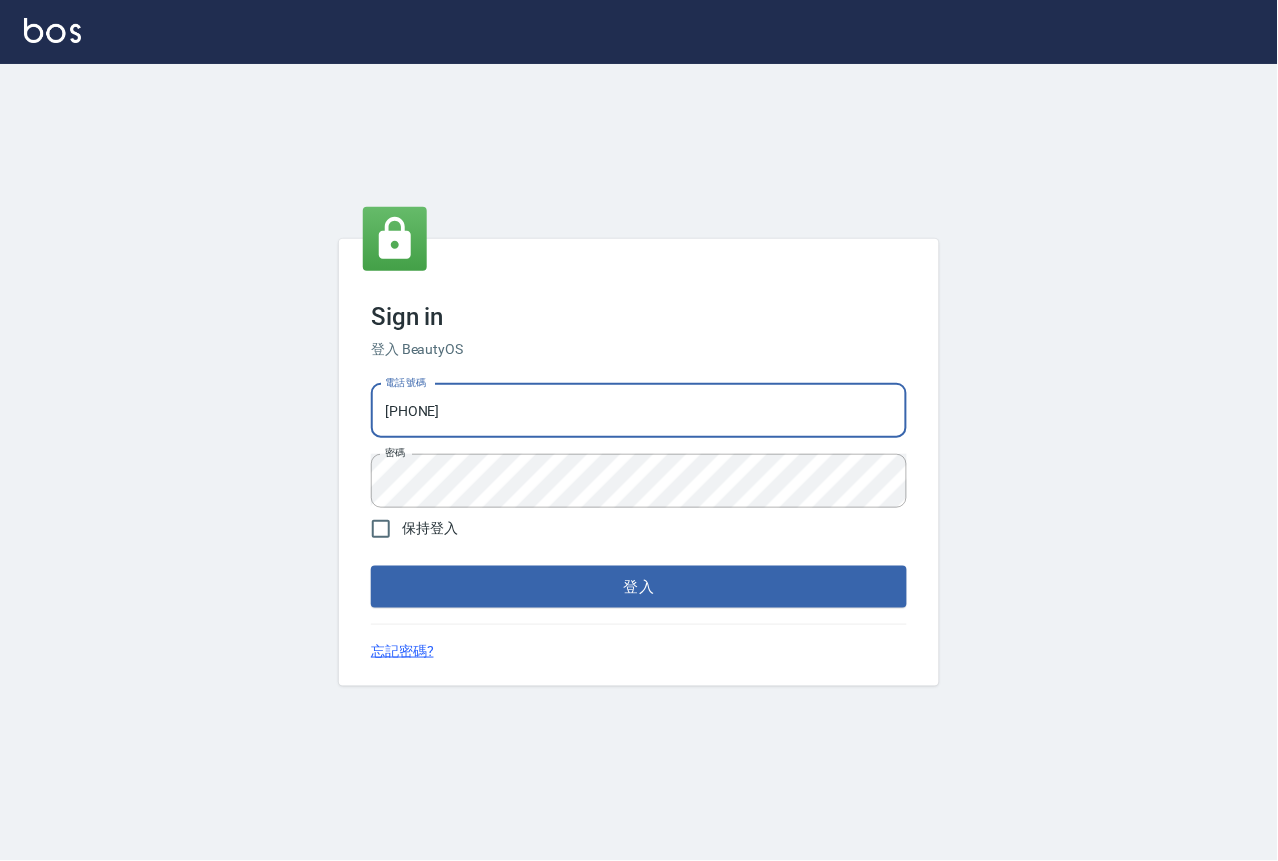 type on "0955332100" 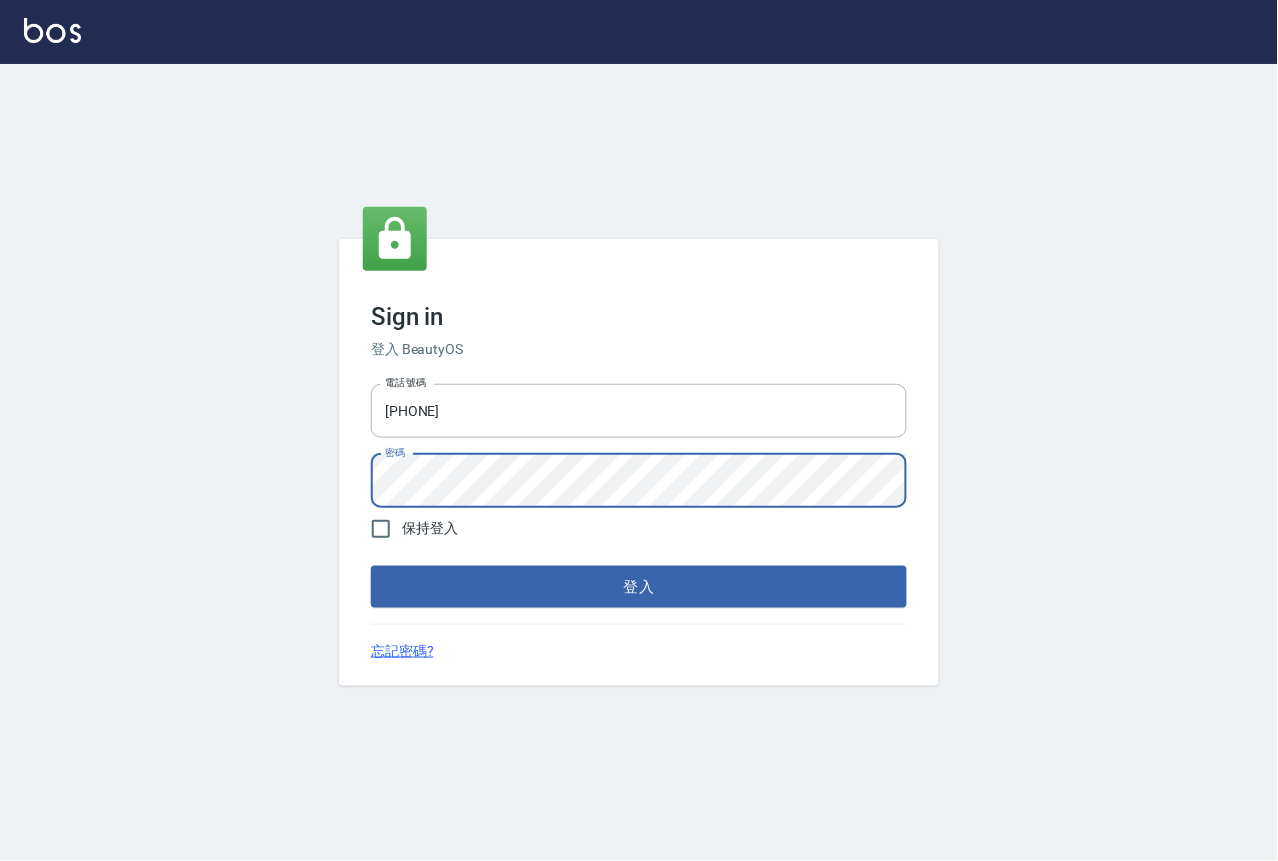 click on "登入" at bounding box center [639, 587] 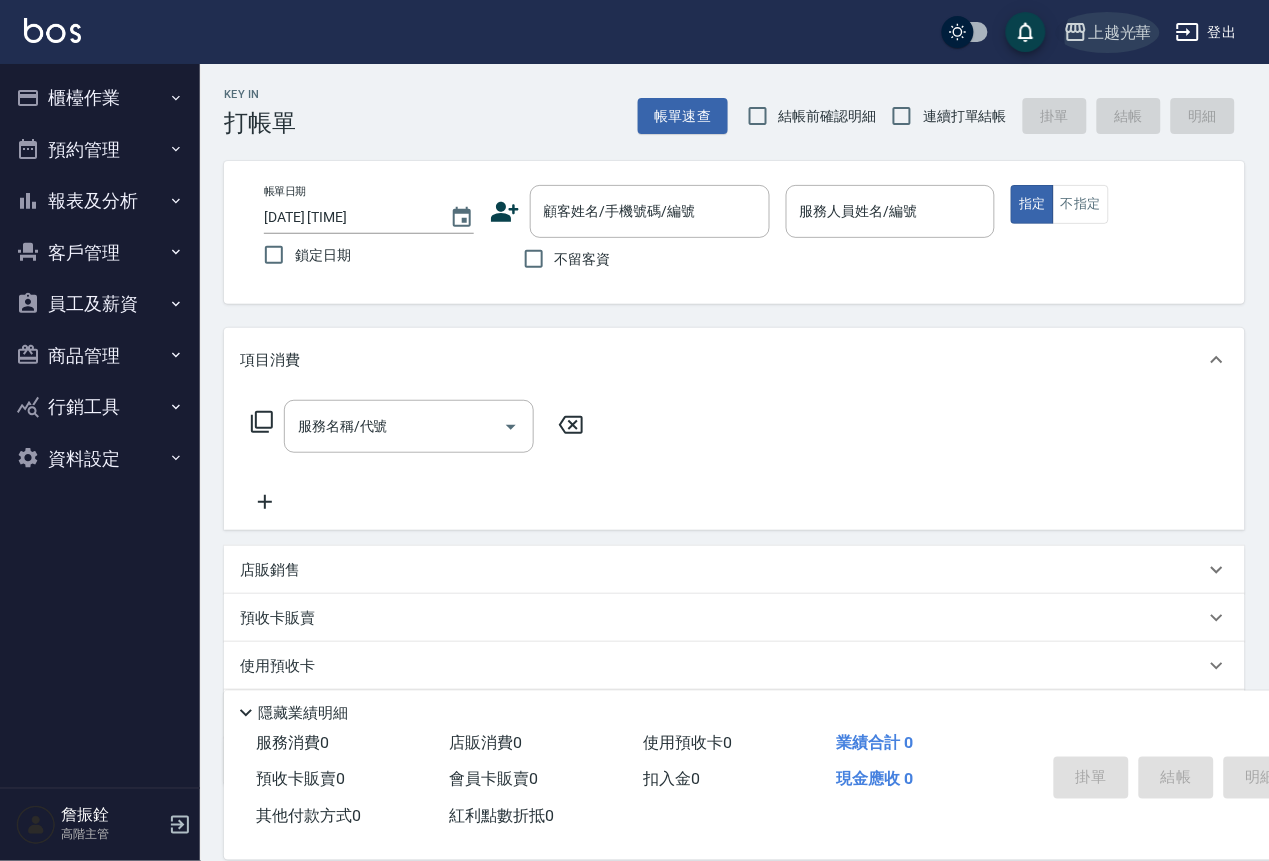 click on "上越光華" at bounding box center (1108, 32) 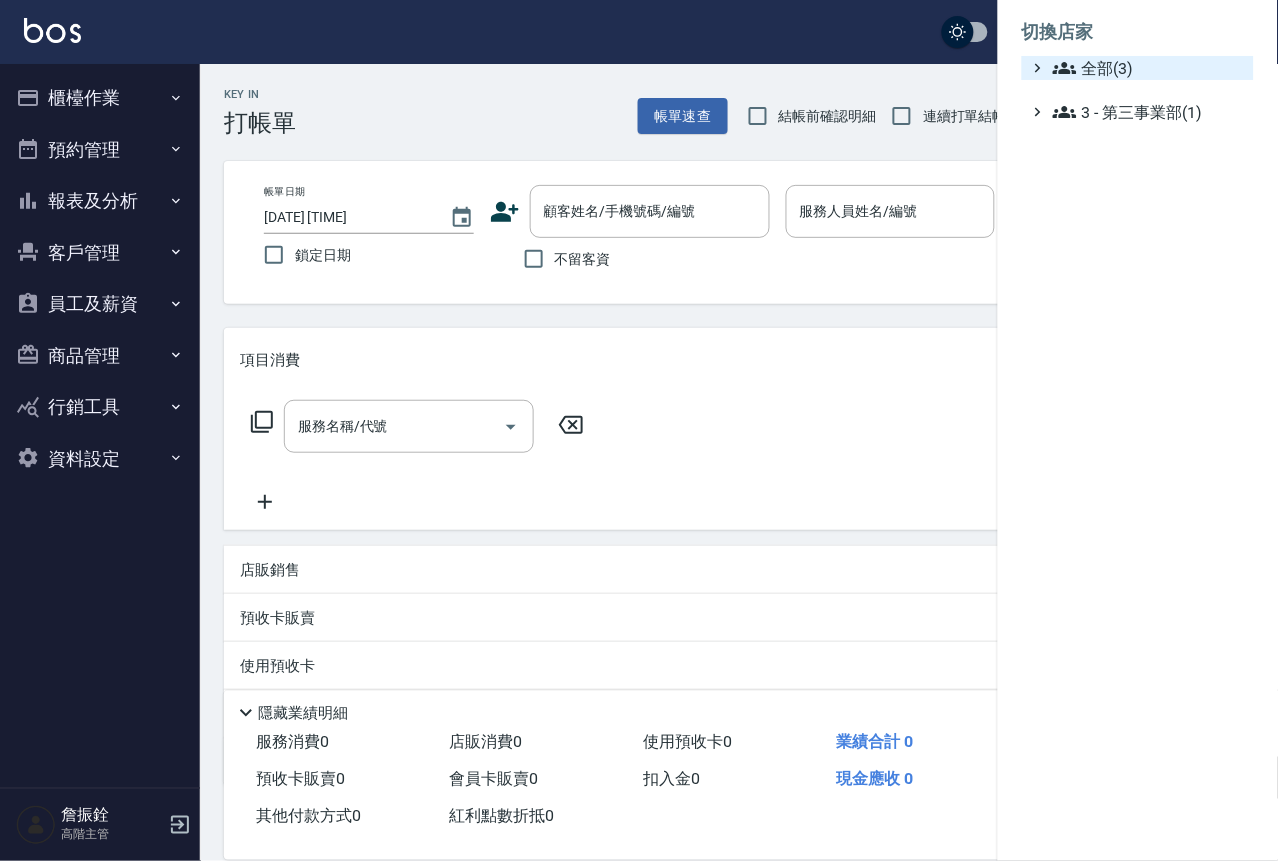 click 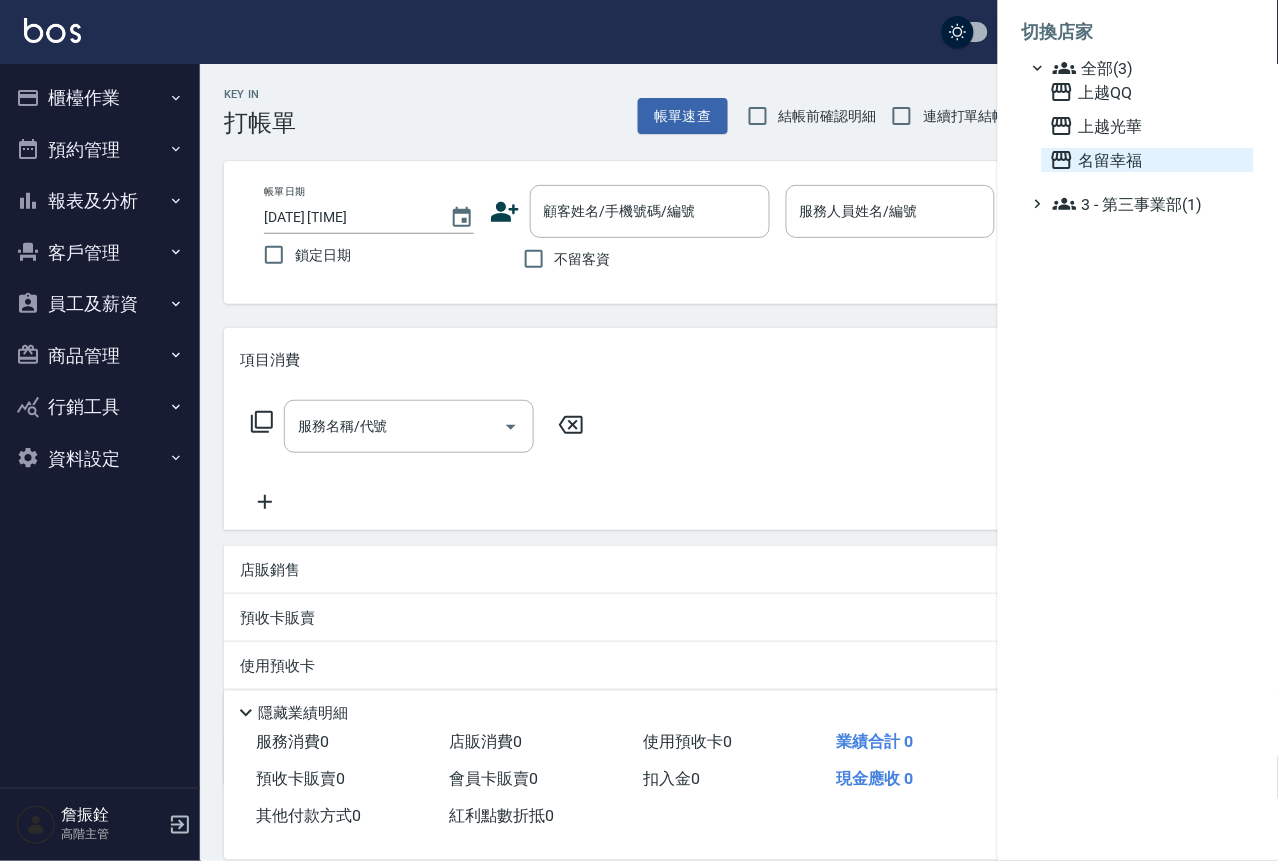 click on "名留幸福" at bounding box center [1148, 160] 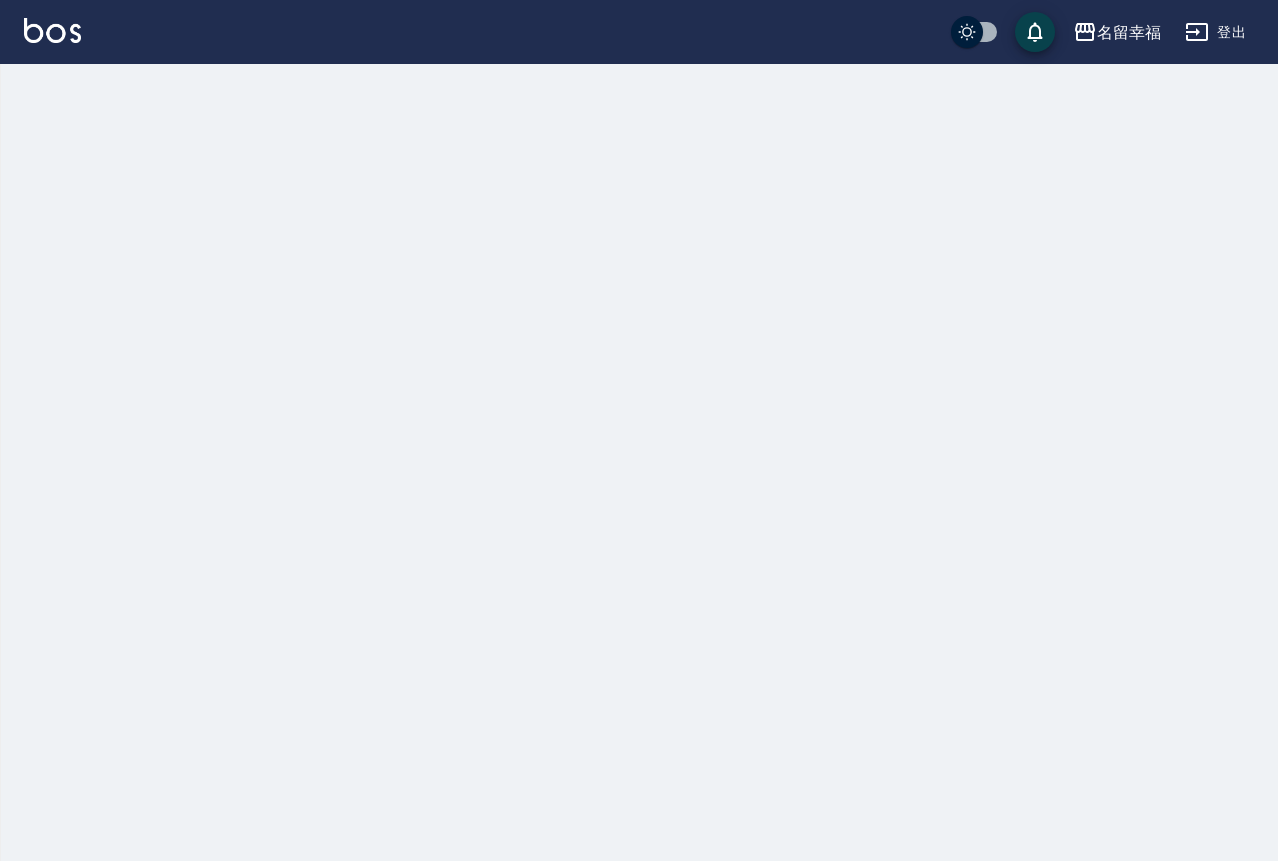 scroll, scrollTop: 0, scrollLeft: 0, axis: both 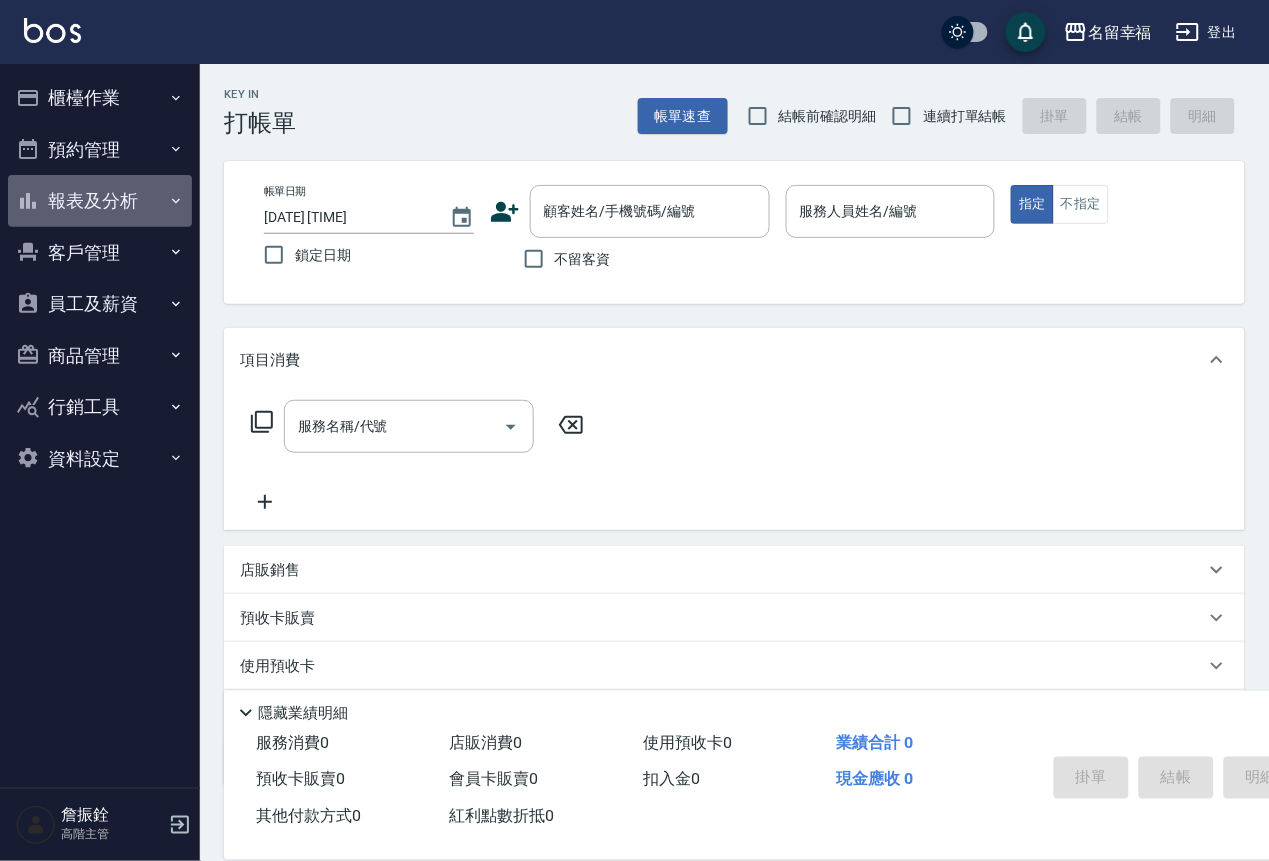 click on "報表及分析" at bounding box center (100, 201) 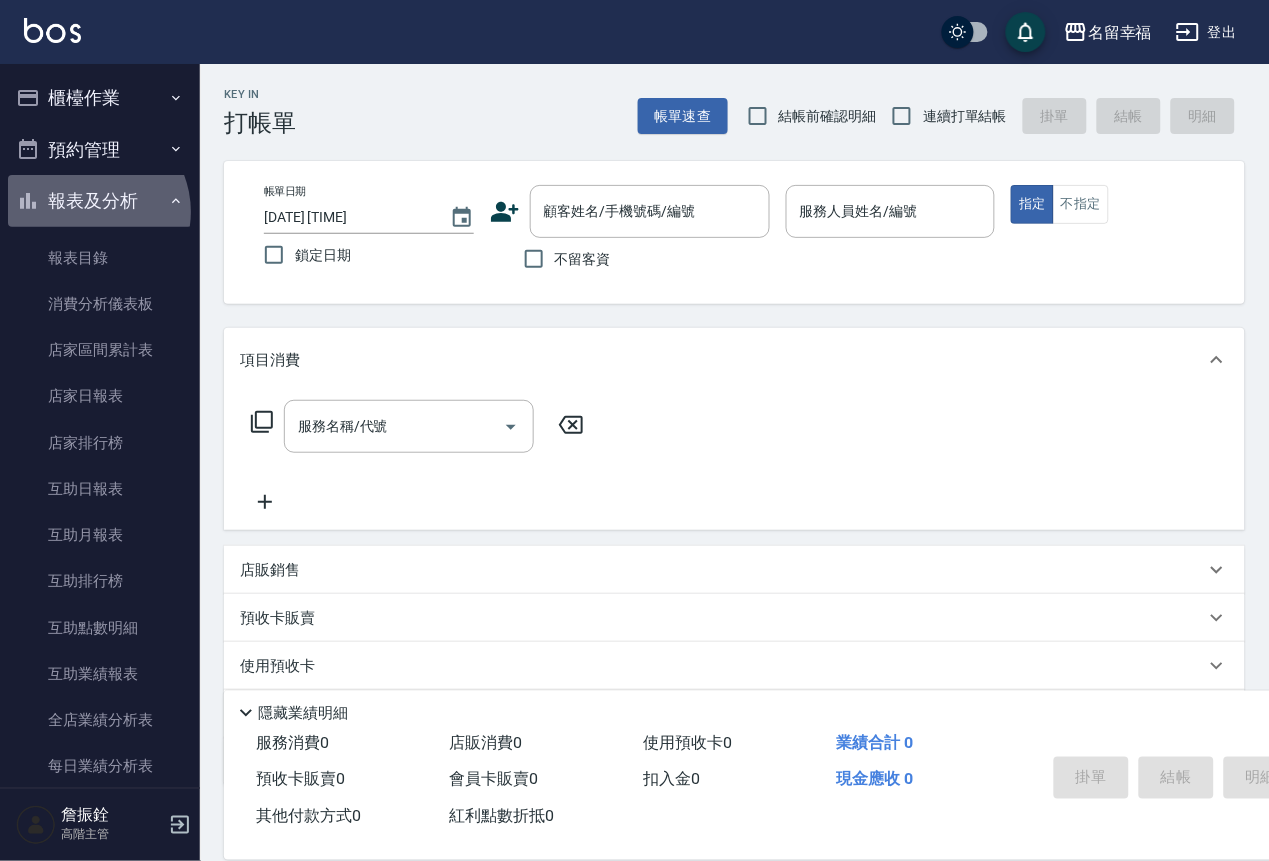 click on "報表及分析" at bounding box center (100, 201) 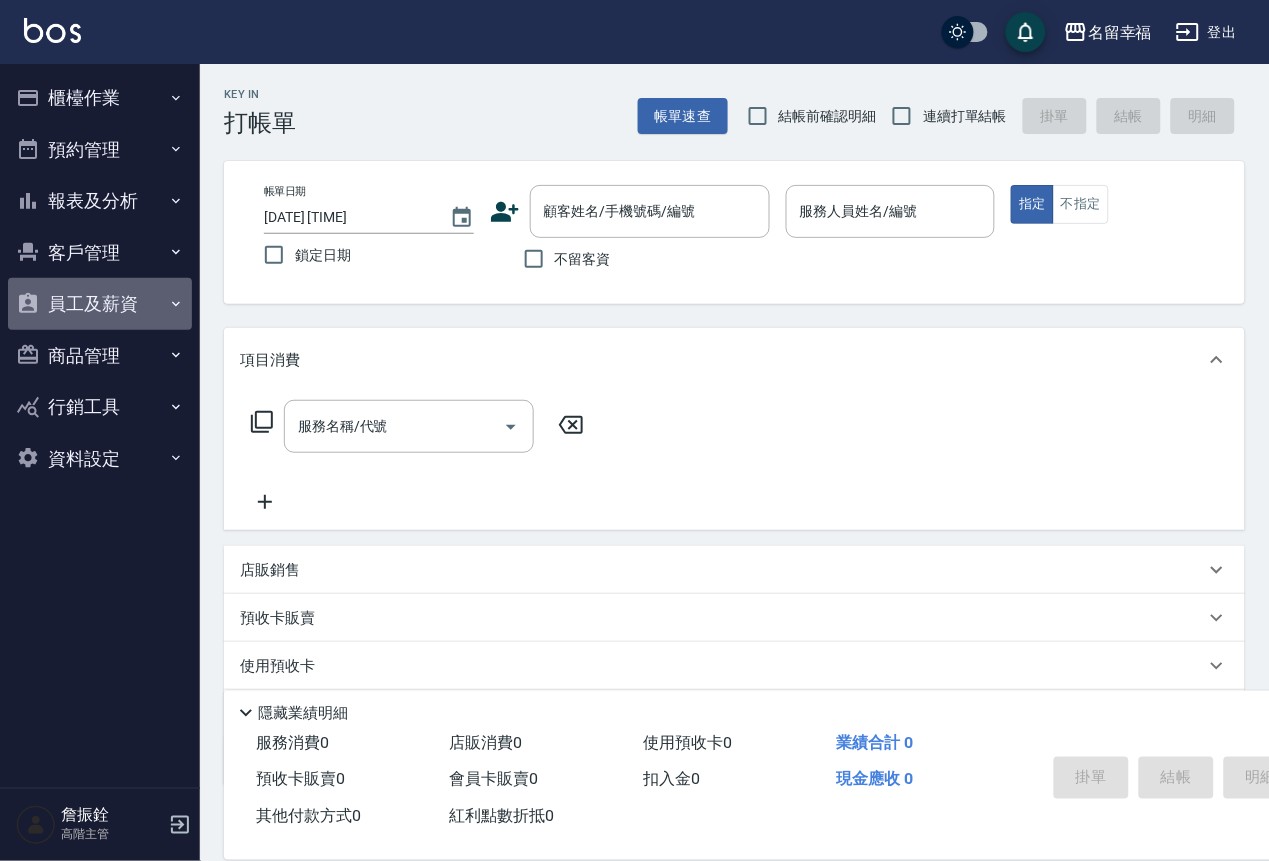 click on "員工及薪資" at bounding box center (100, 304) 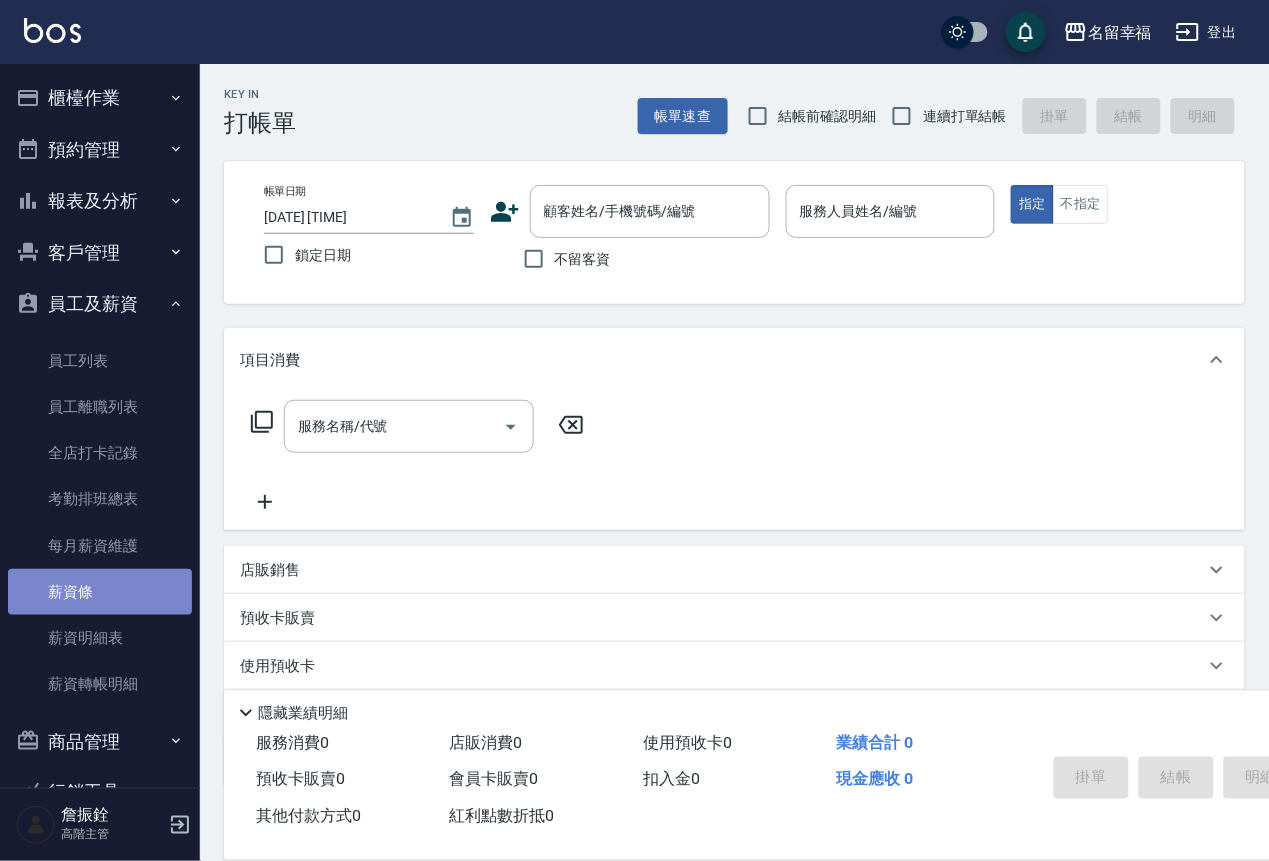 click on "薪資條" at bounding box center [100, 592] 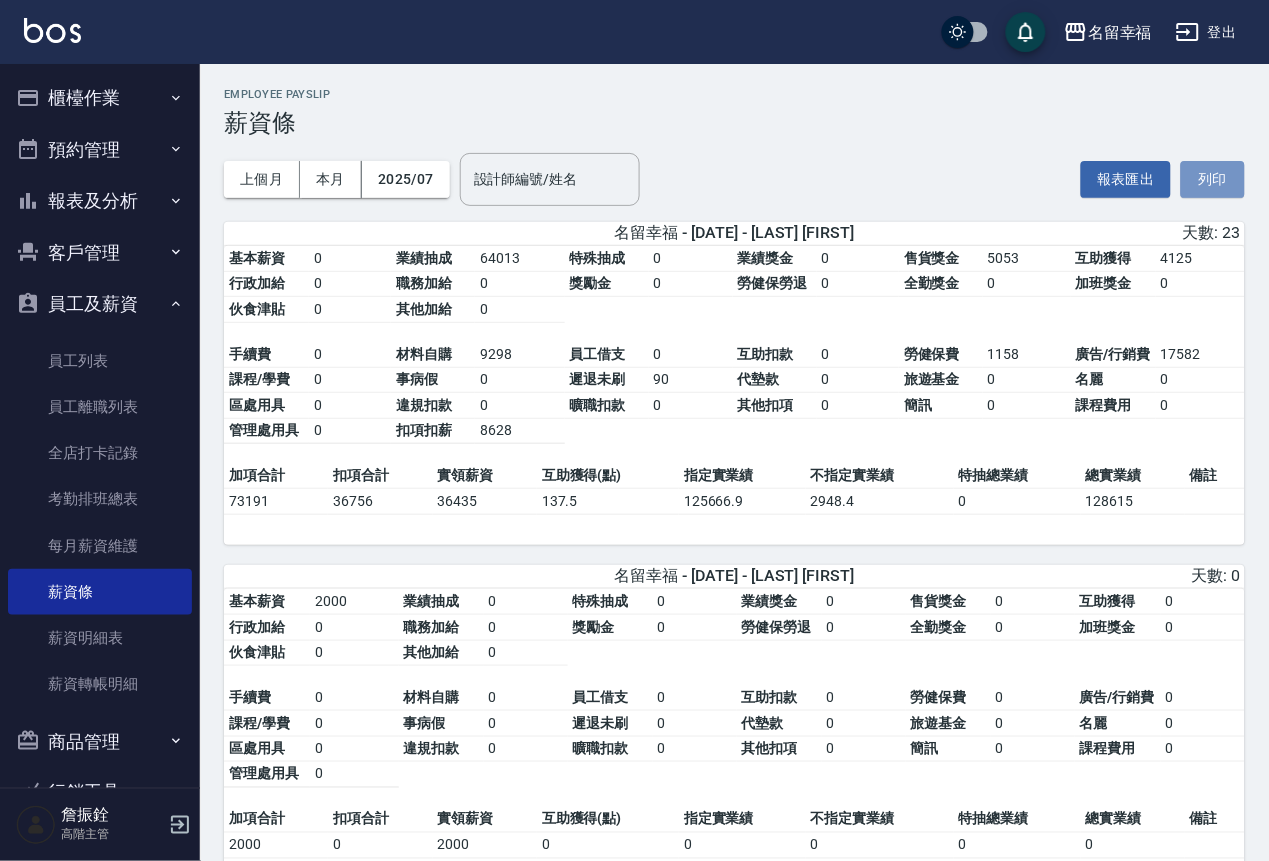drag, startPoint x: 1202, startPoint y: 184, endPoint x: 270, endPoint y: 684, distance: 1057.6503 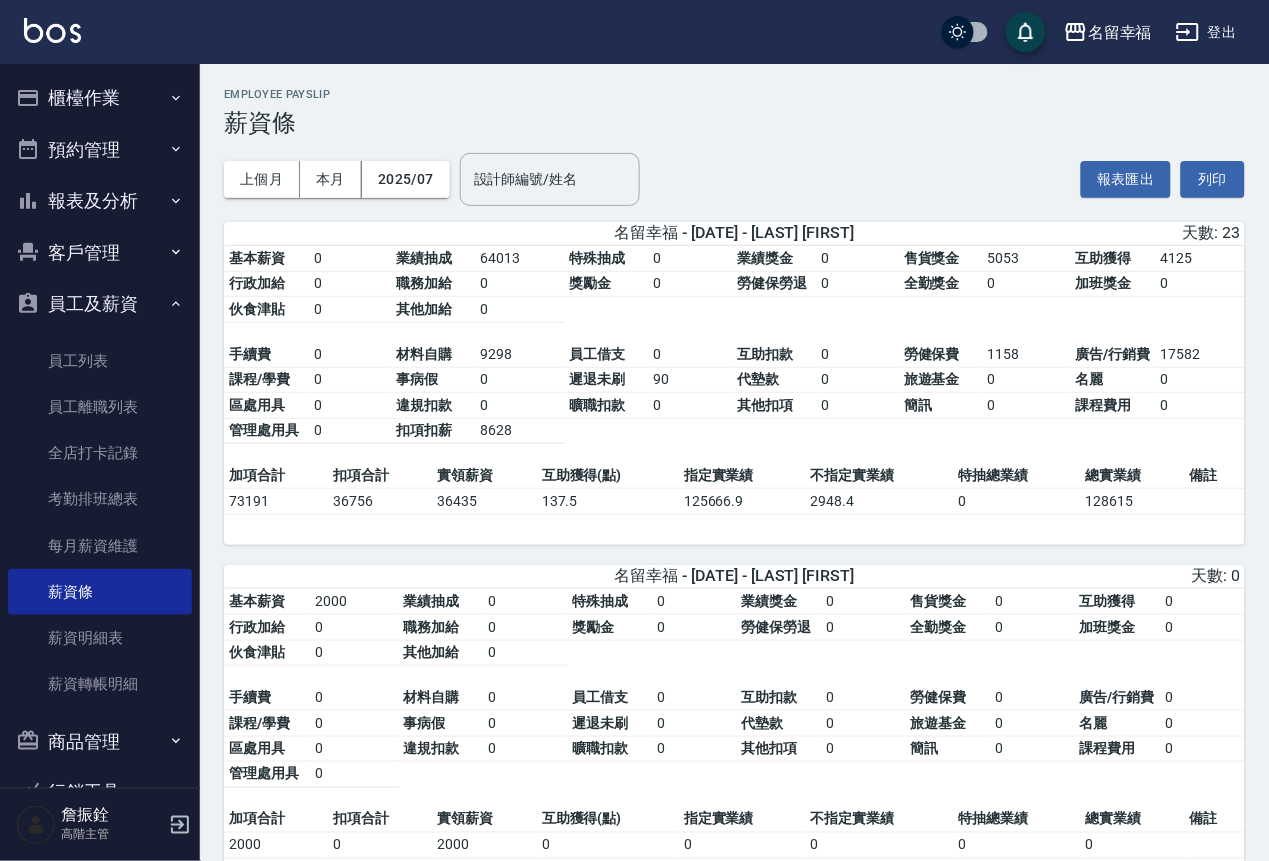 click on "名留幸福" at bounding box center (1120, 32) 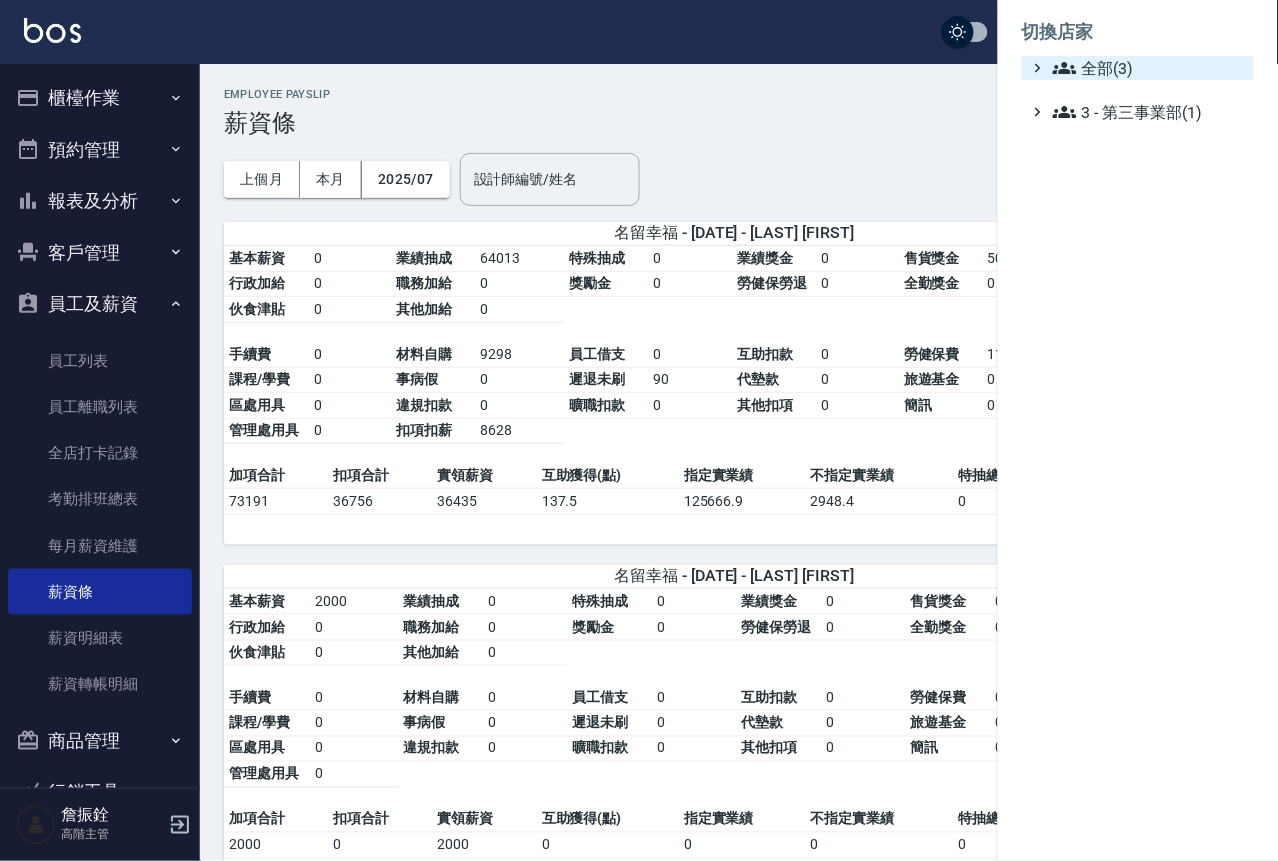 click on "全部(3)" at bounding box center (1149, 68) 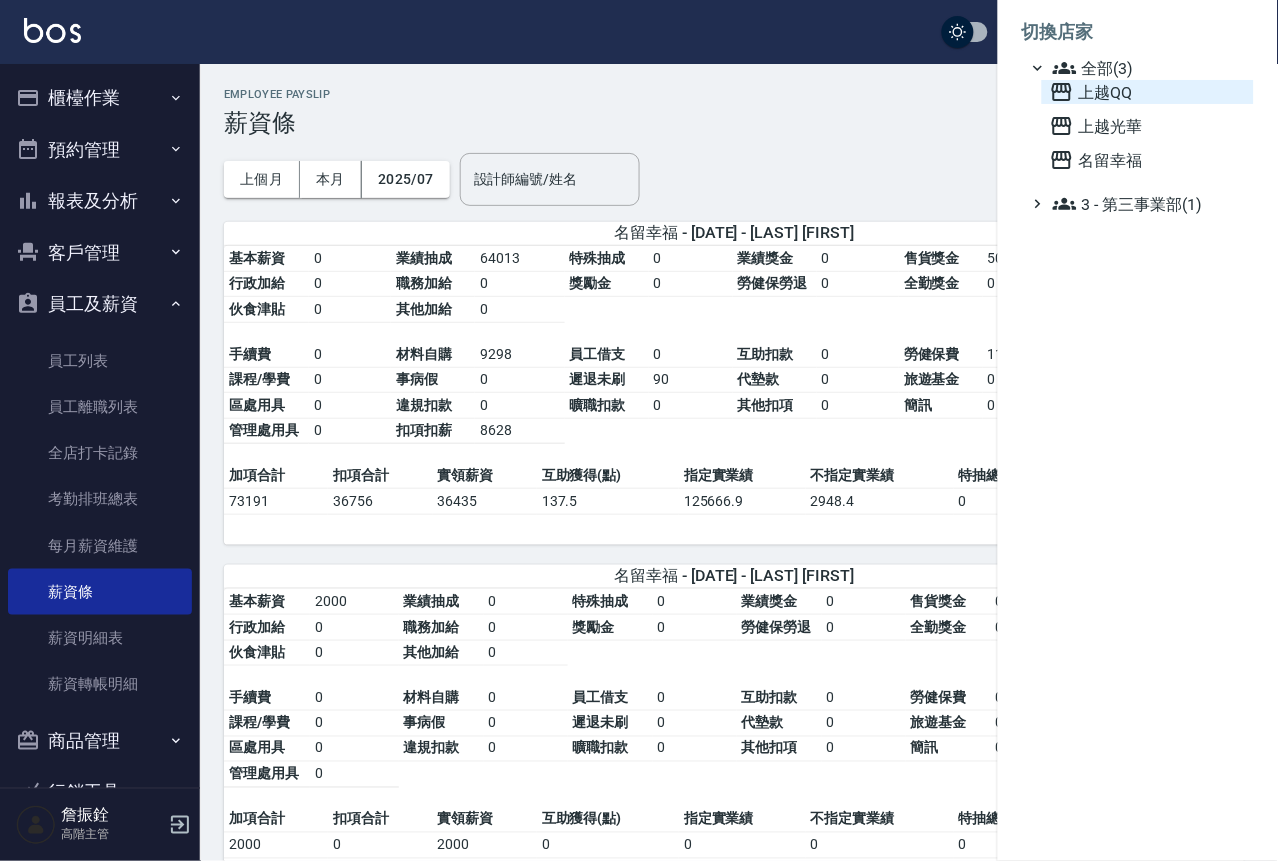click on "上越QQ" at bounding box center (1148, 92) 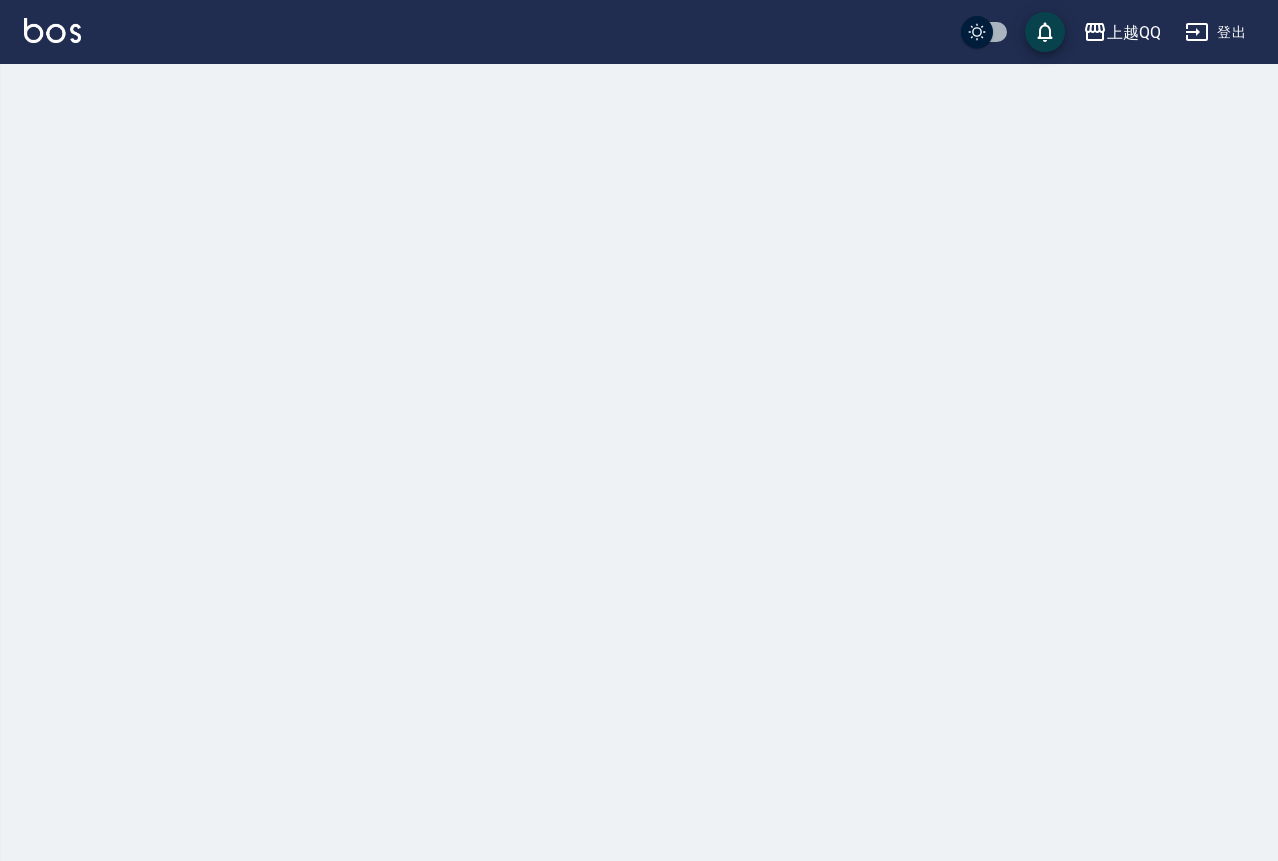 scroll, scrollTop: 0, scrollLeft: 0, axis: both 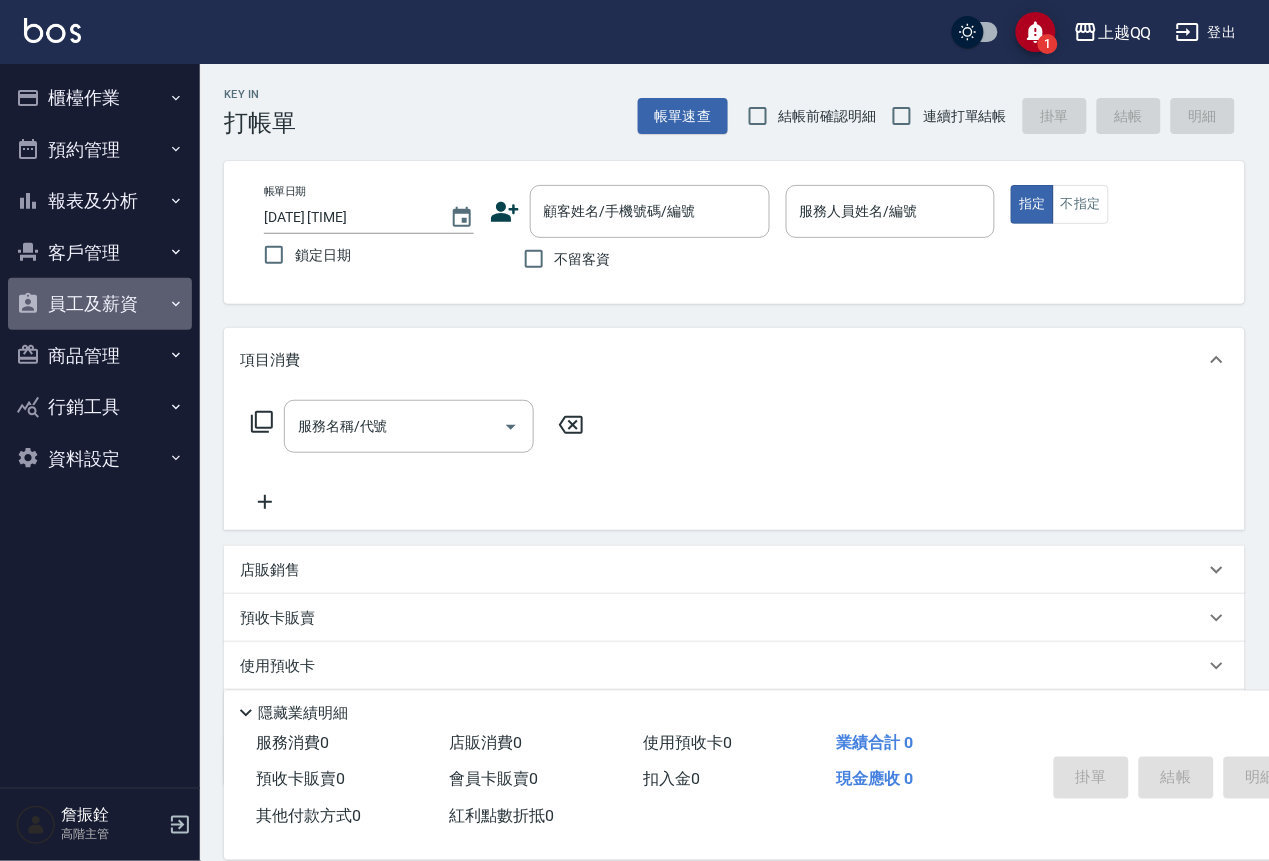 click on "員工及薪資" at bounding box center [100, 304] 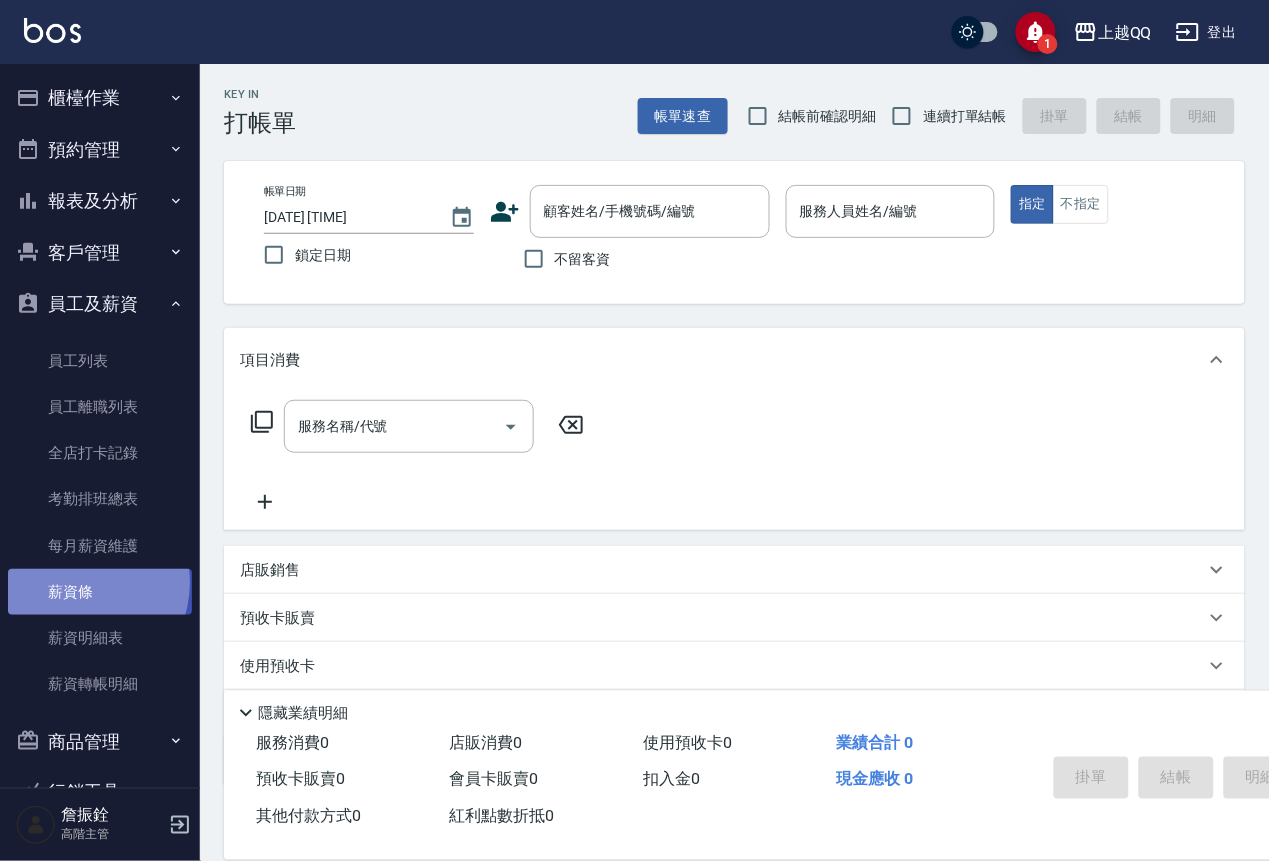 click on "薪資條" at bounding box center [100, 592] 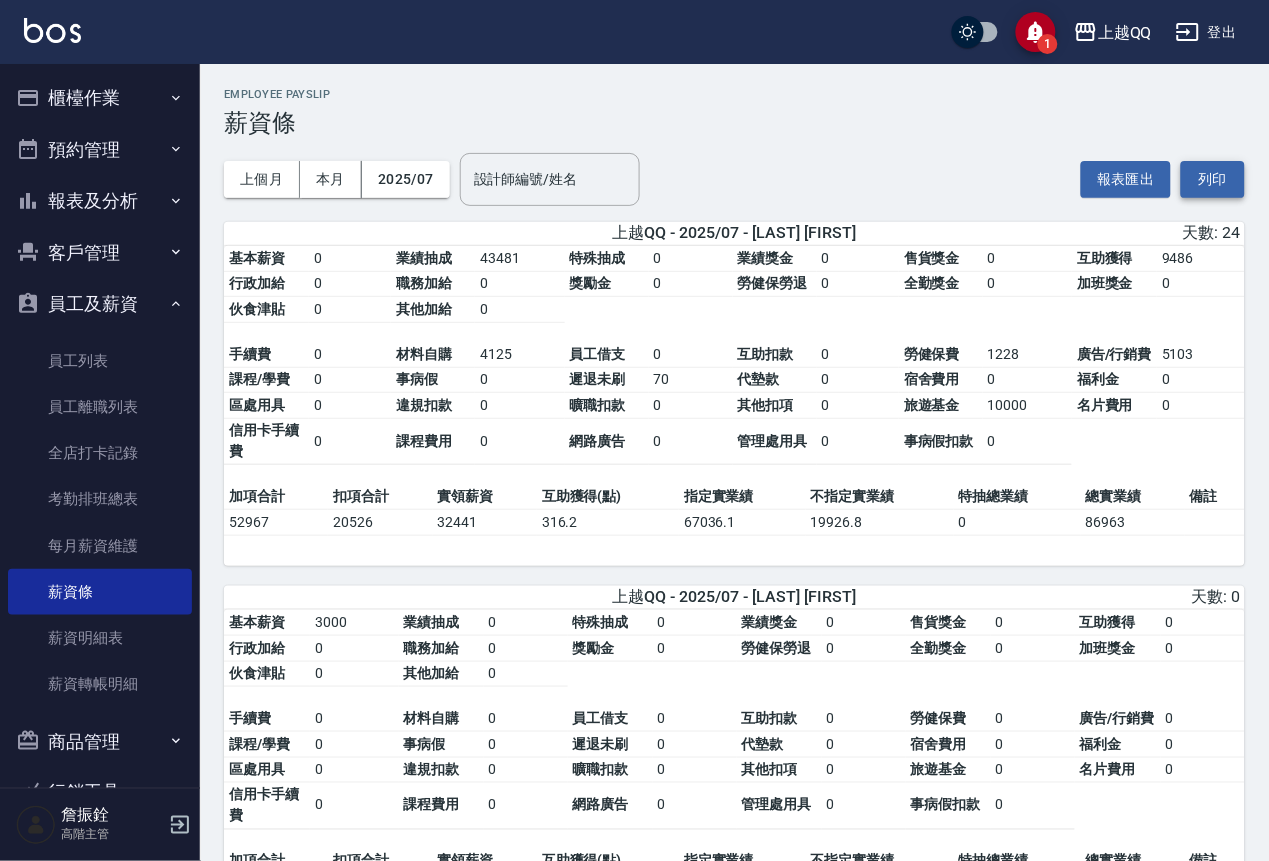 click on "列印" at bounding box center [1213, 179] 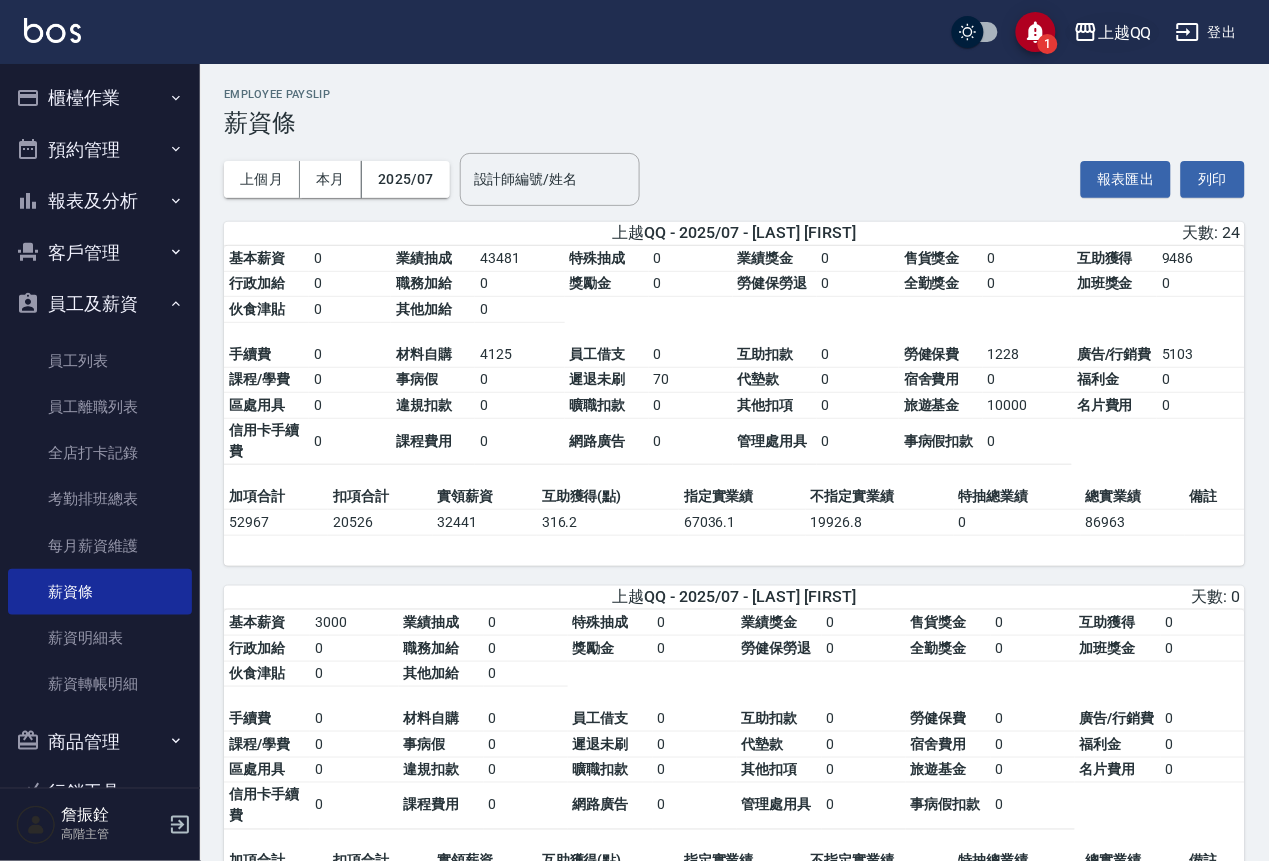 click on "上越QQ" at bounding box center [1125, 32] 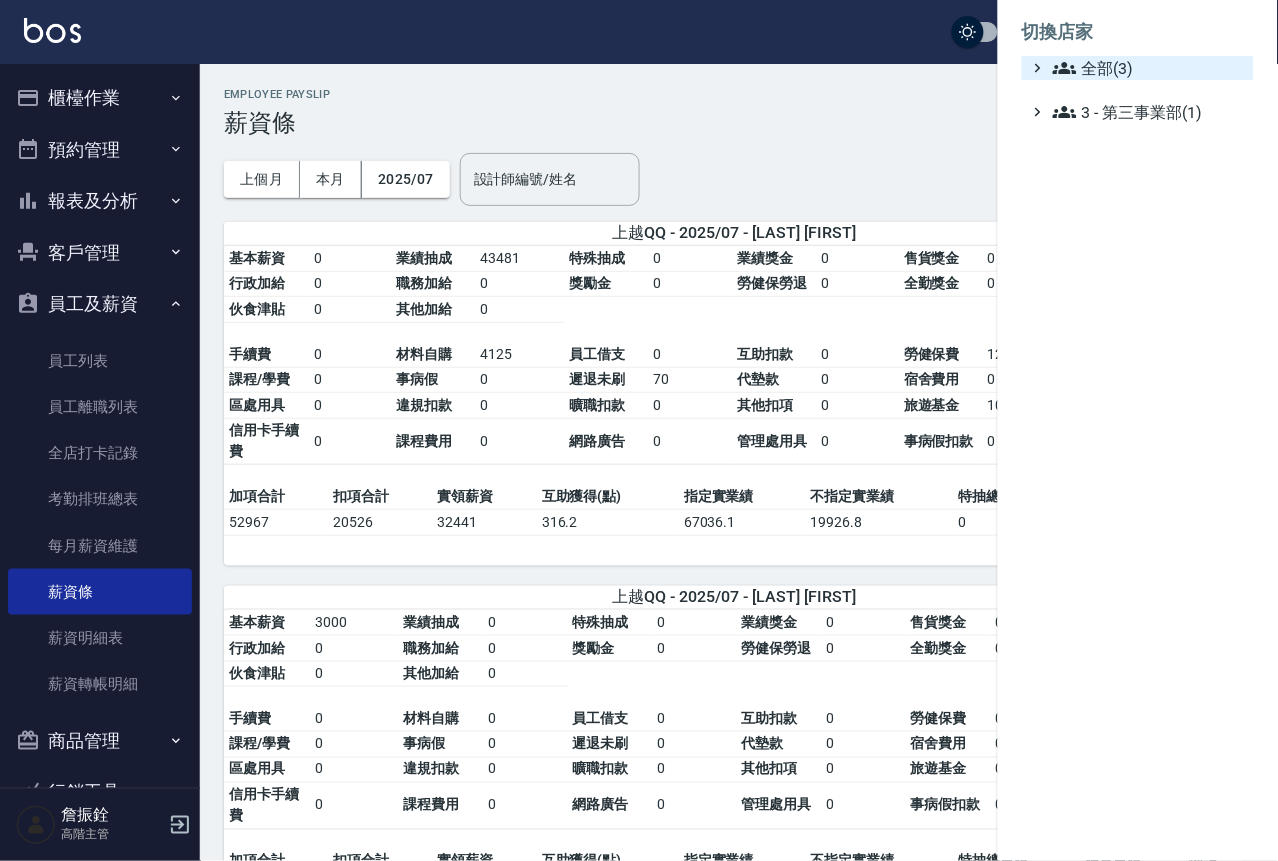 click on "全部(3)" at bounding box center (1149, 68) 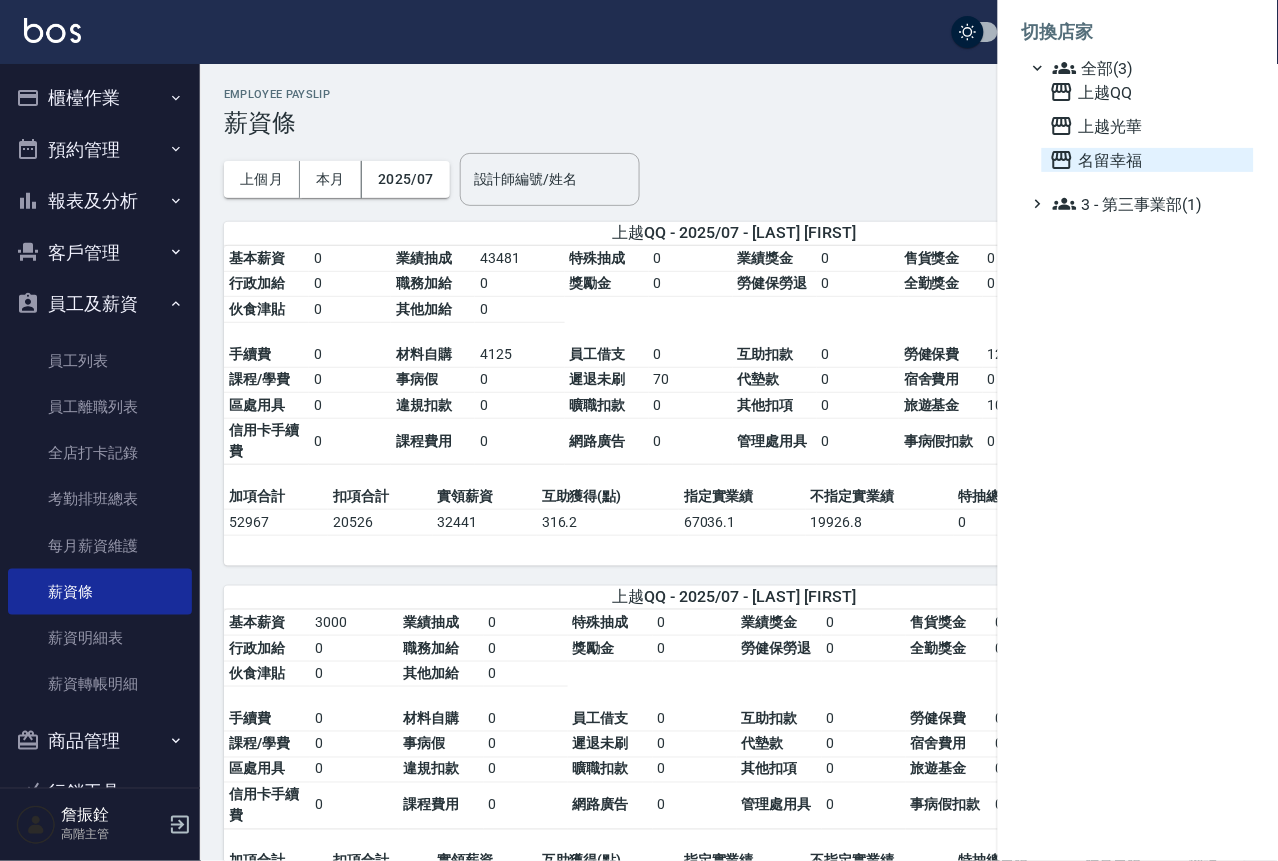 click on "名留幸福" at bounding box center [1148, 160] 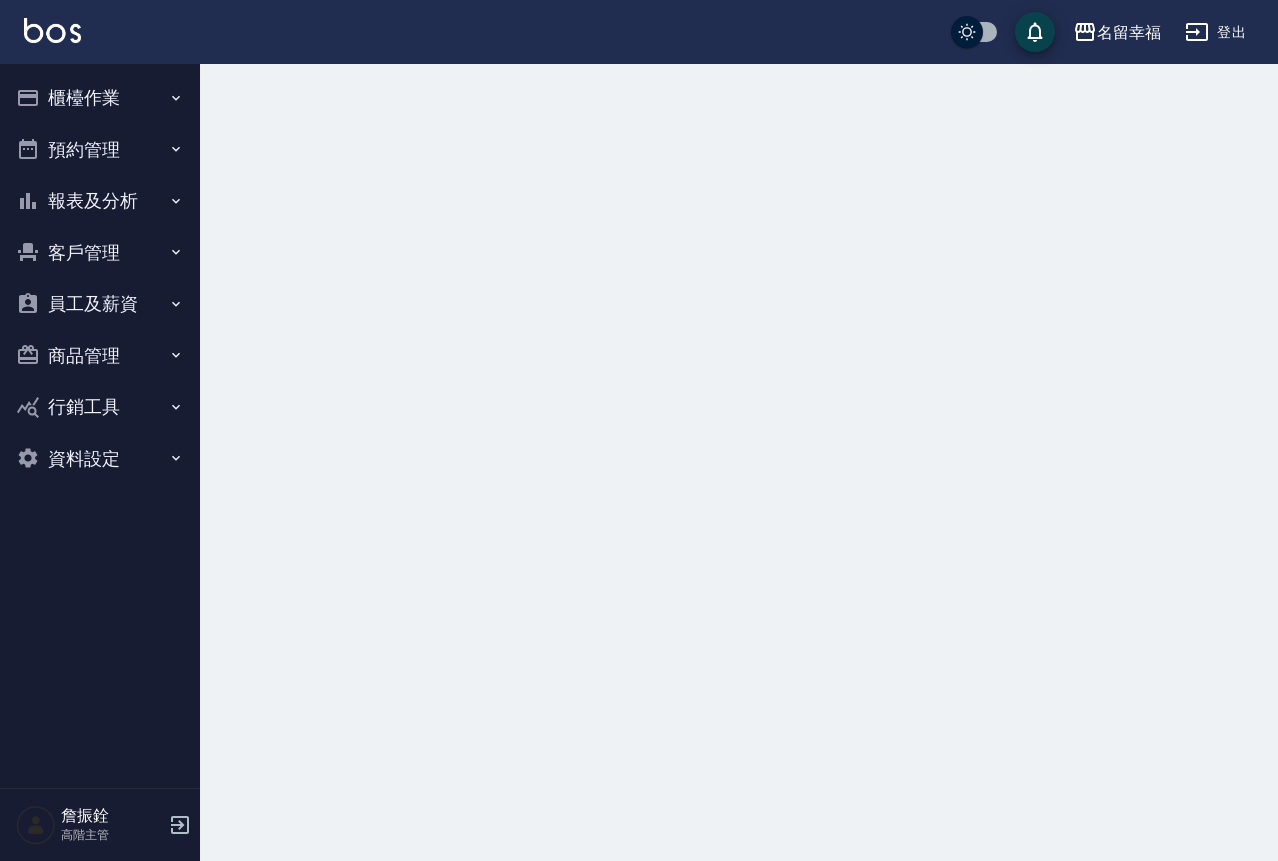 scroll, scrollTop: 0, scrollLeft: 0, axis: both 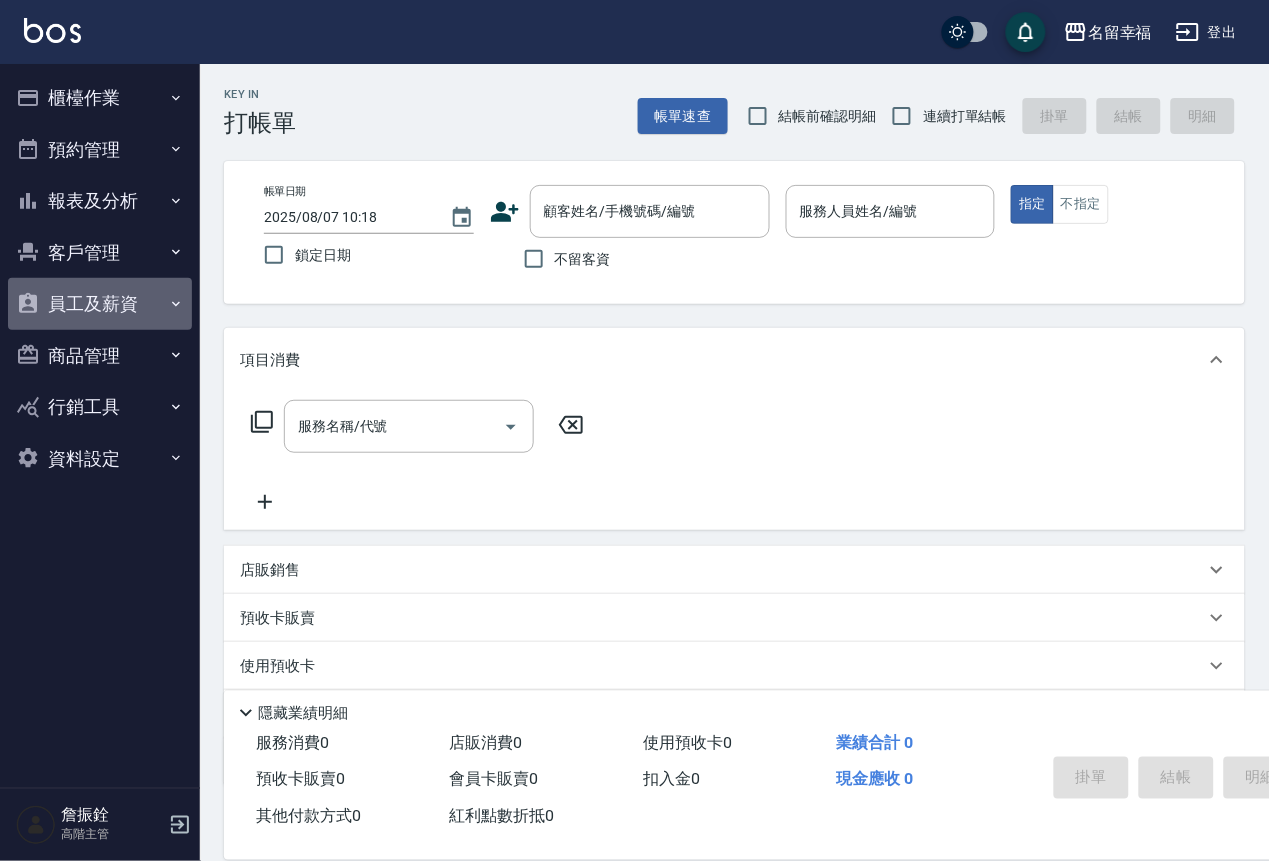 click on "員工及薪資" at bounding box center (100, 304) 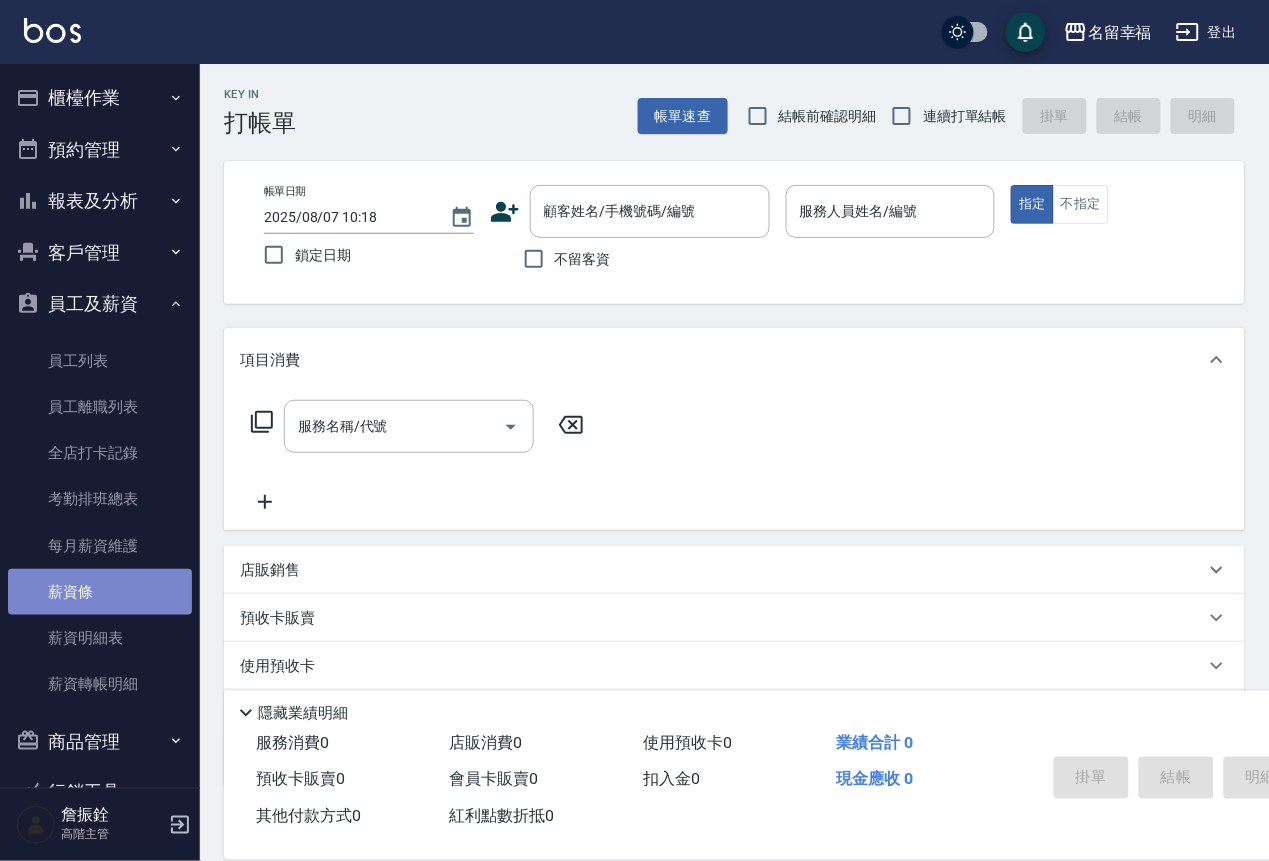 click on "薪資條" at bounding box center [100, 592] 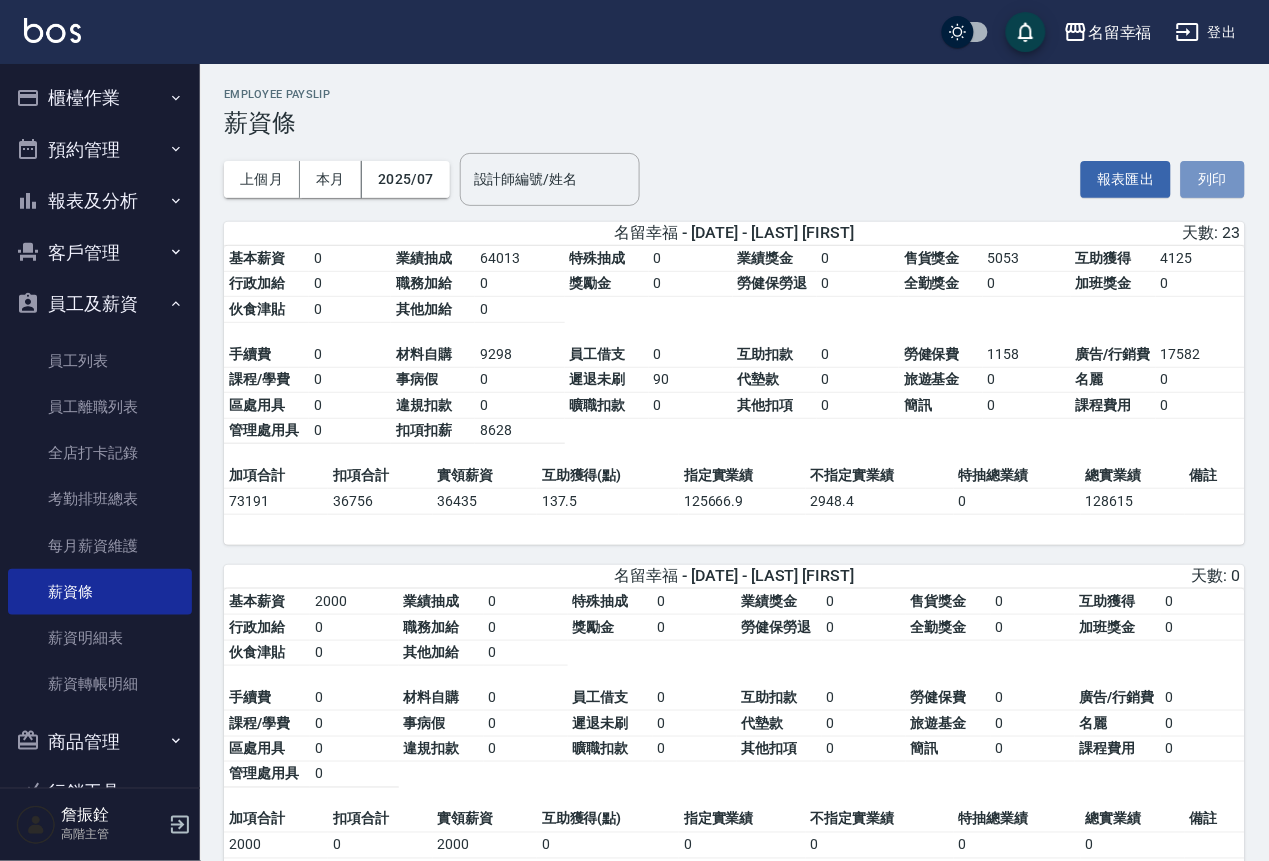 drag, startPoint x: 1207, startPoint y: 181, endPoint x: 207, endPoint y: 704, distance: 1128.5074 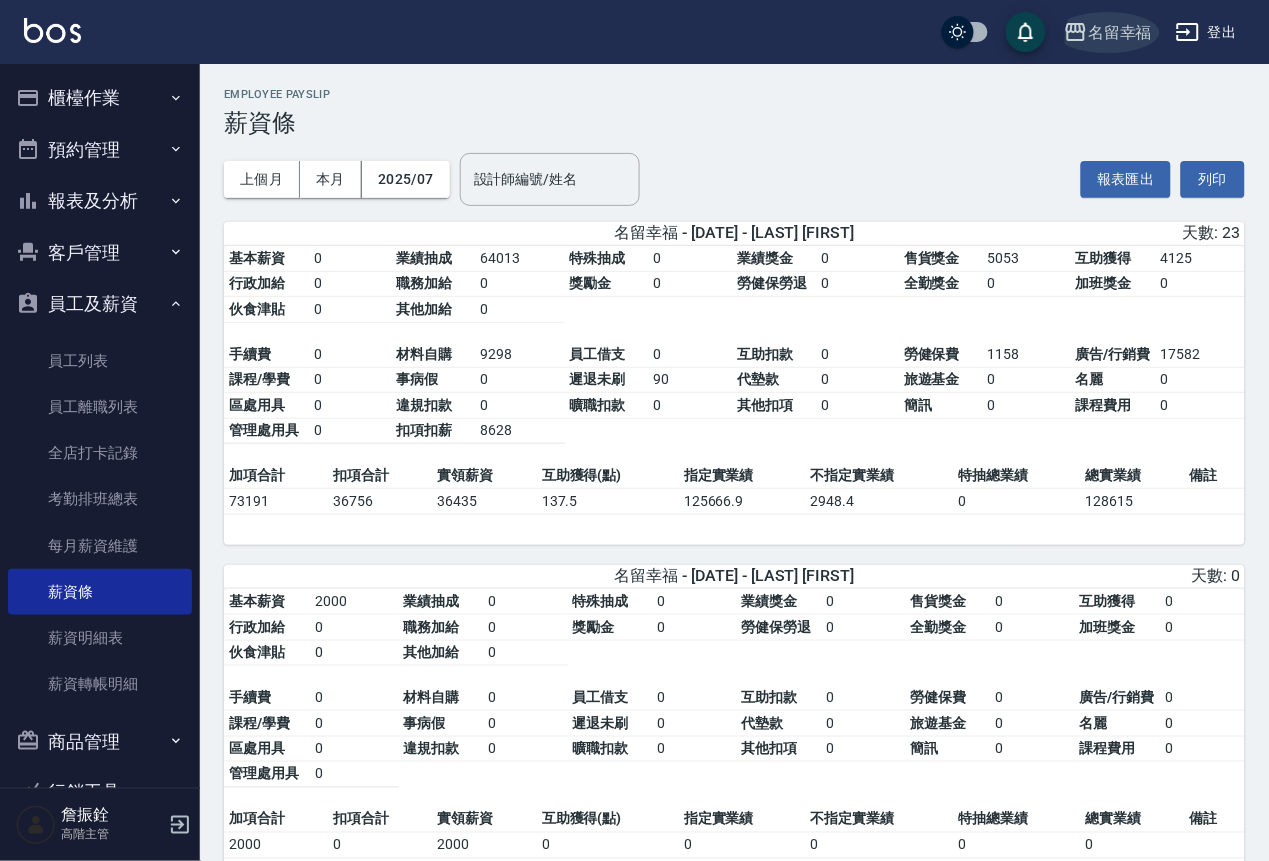 click on "名留幸福" at bounding box center [1120, 32] 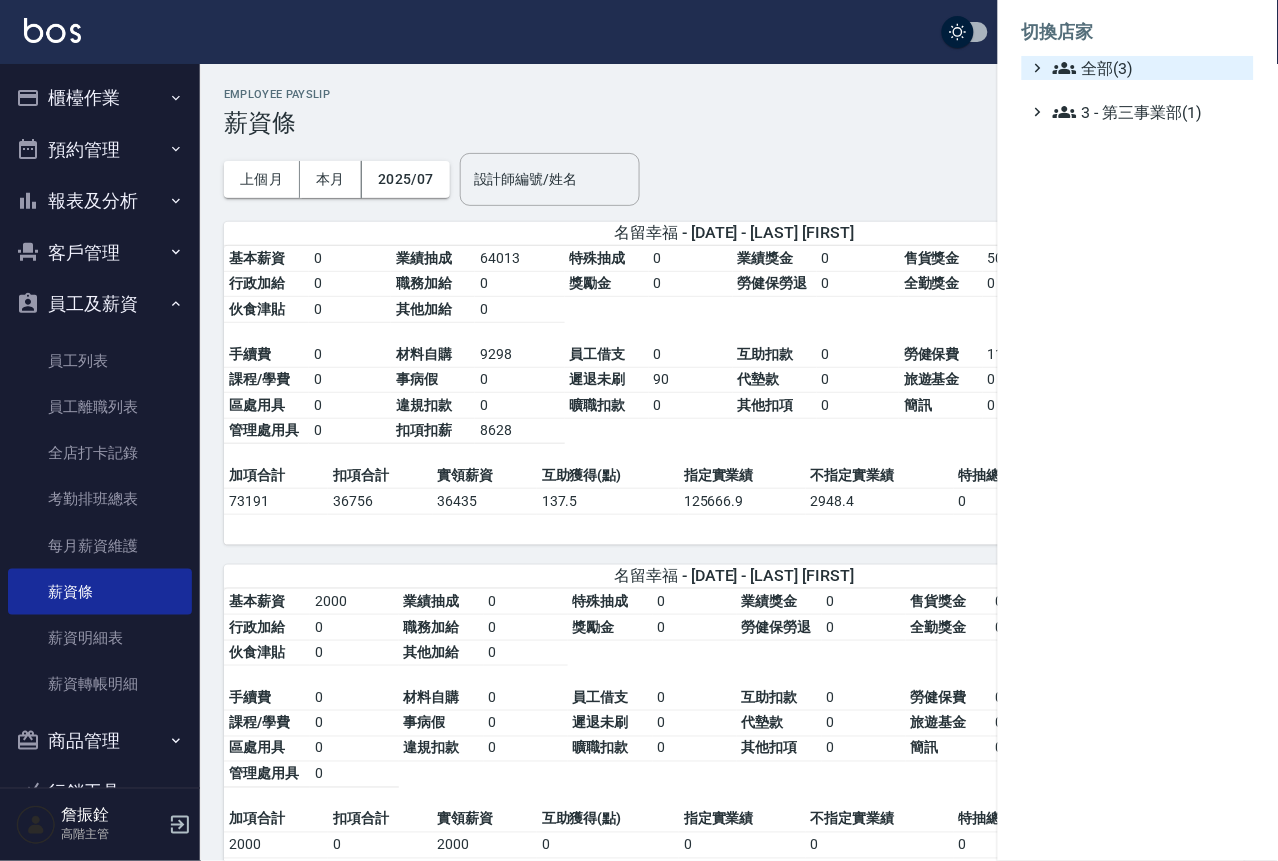 click on "全部(3)" at bounding box center (1149, 68) 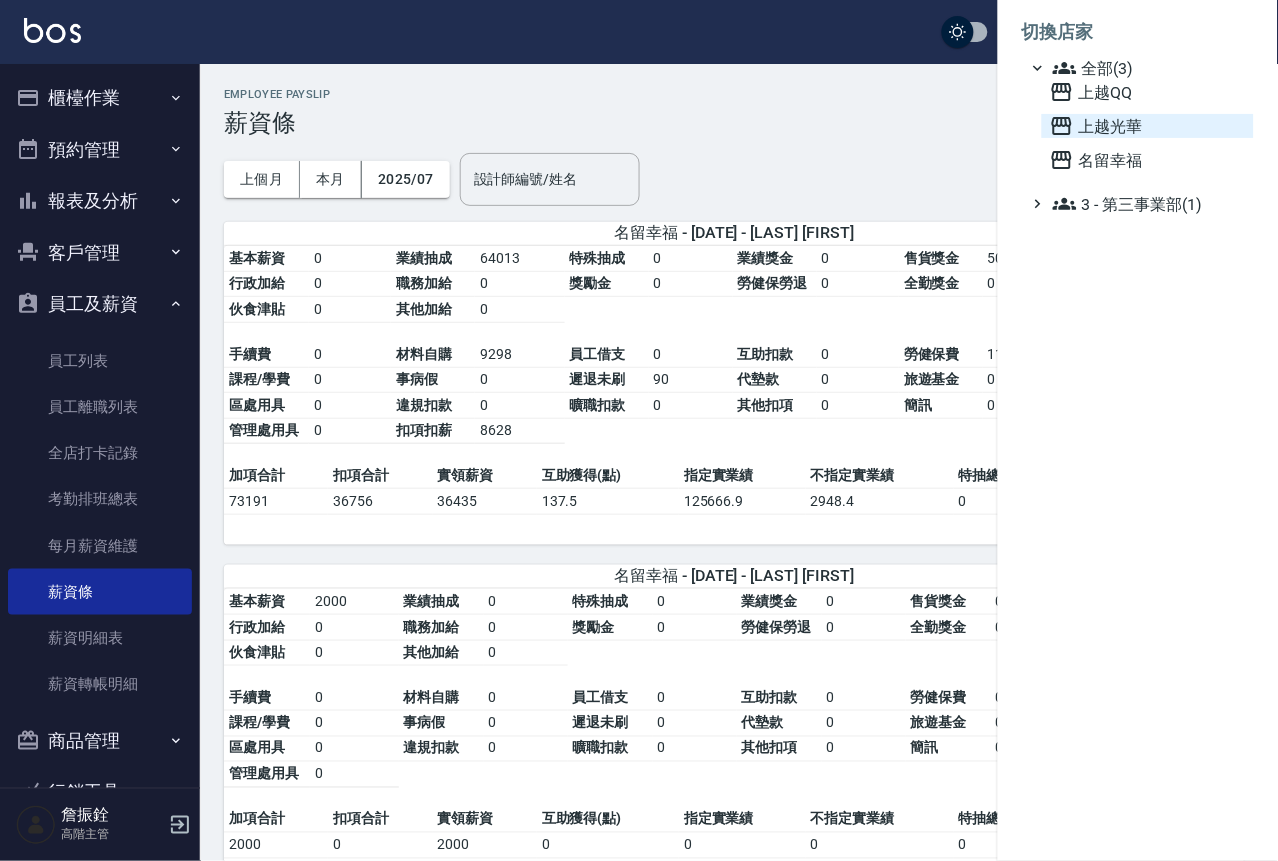 click on "上越光華" at bounding box center (1148, 126) 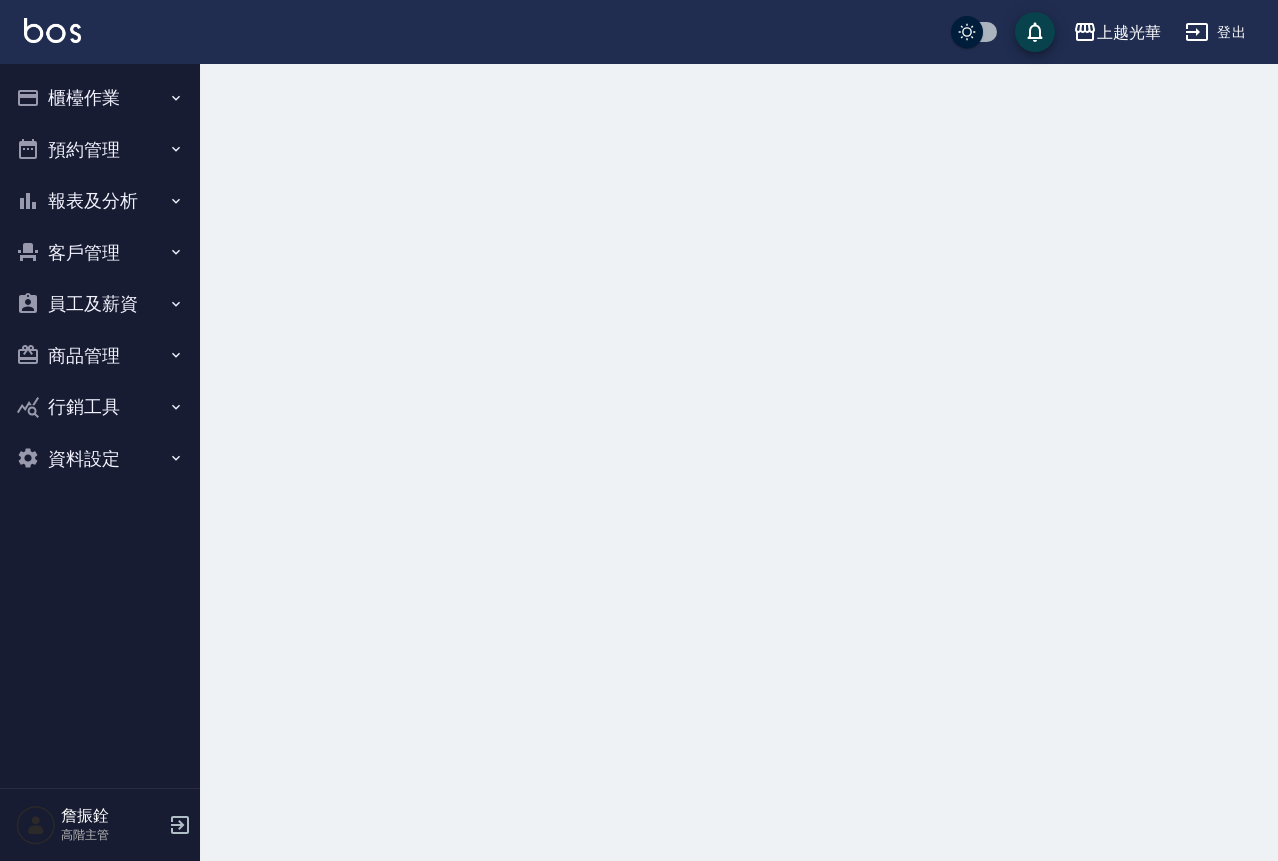 scroll, scrollTop: 0, scrollLeft: 0, axis: both 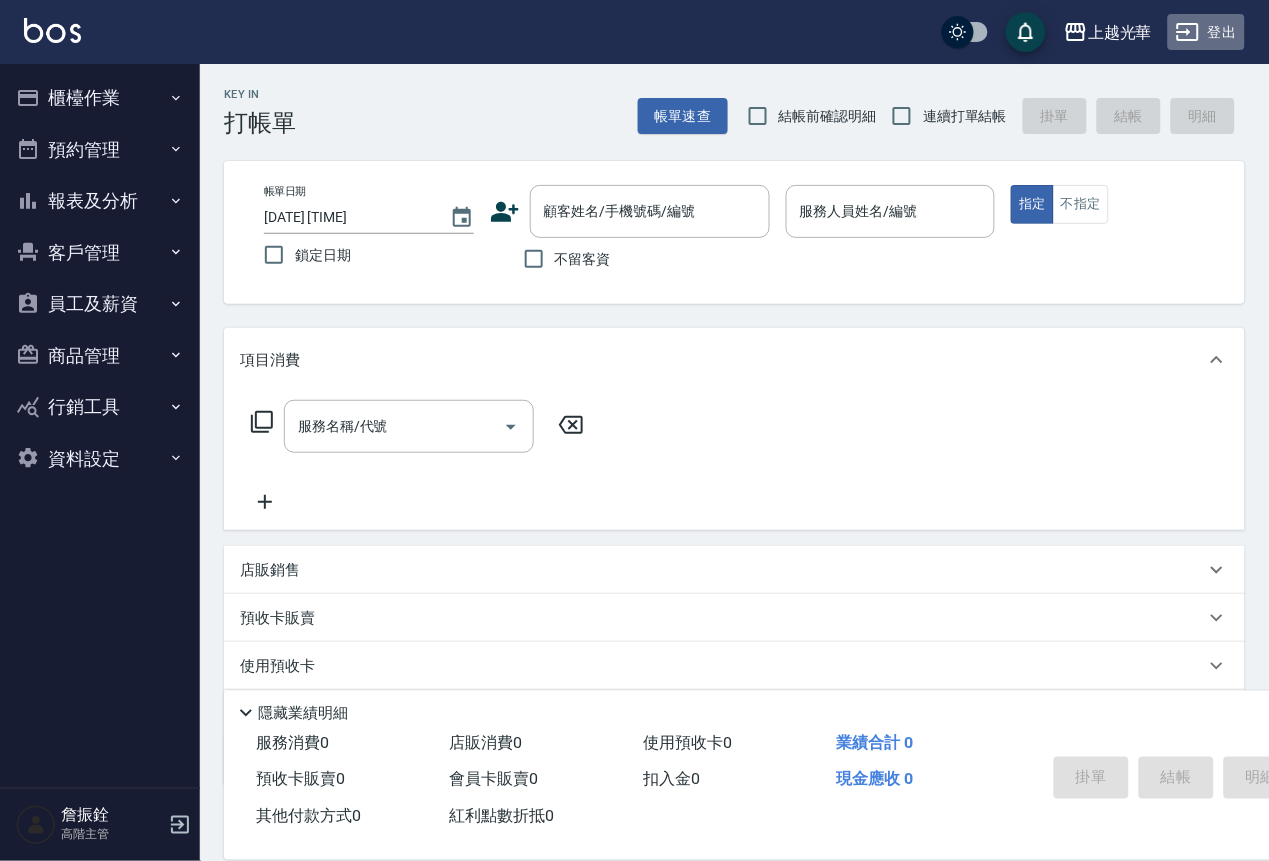 click on "登出" at bounding box center [1206, 32] 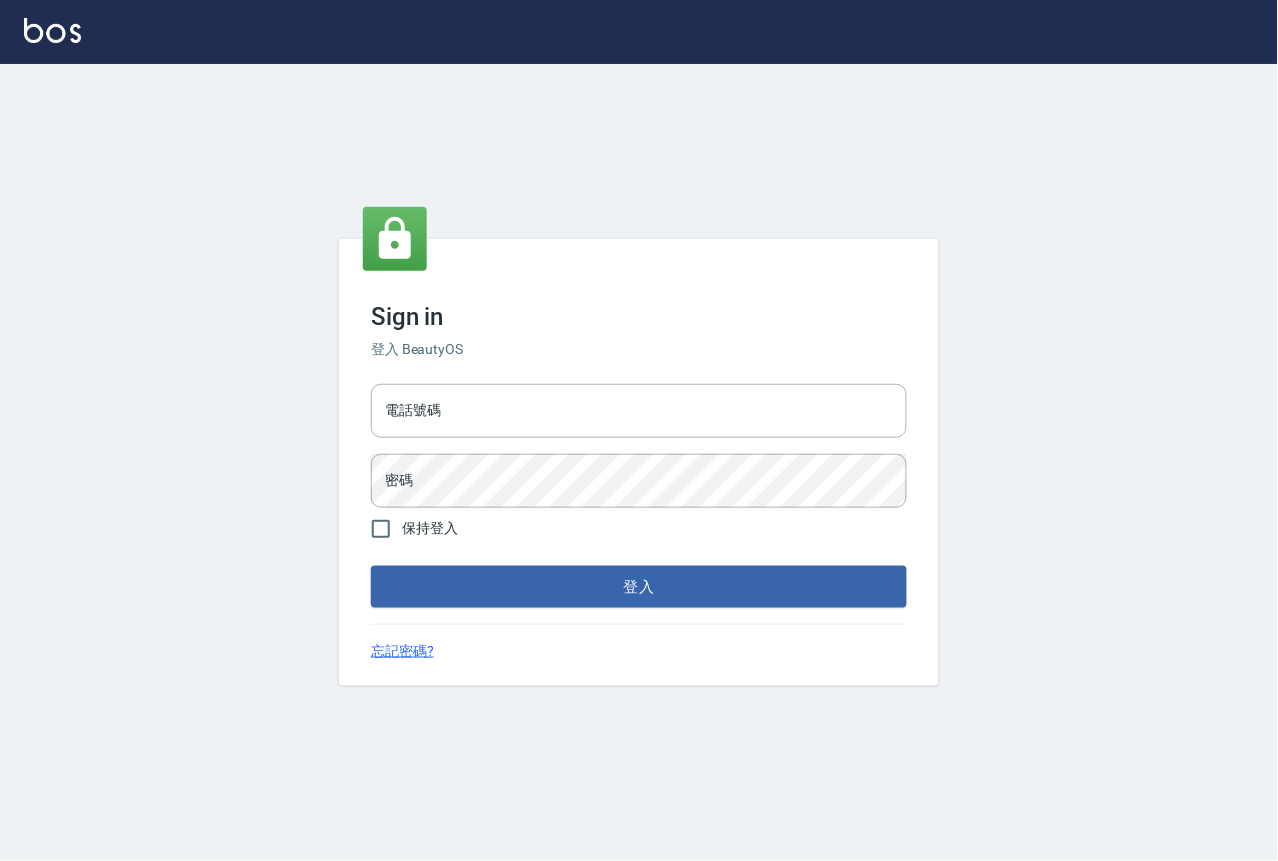 type on "[PHONE]" 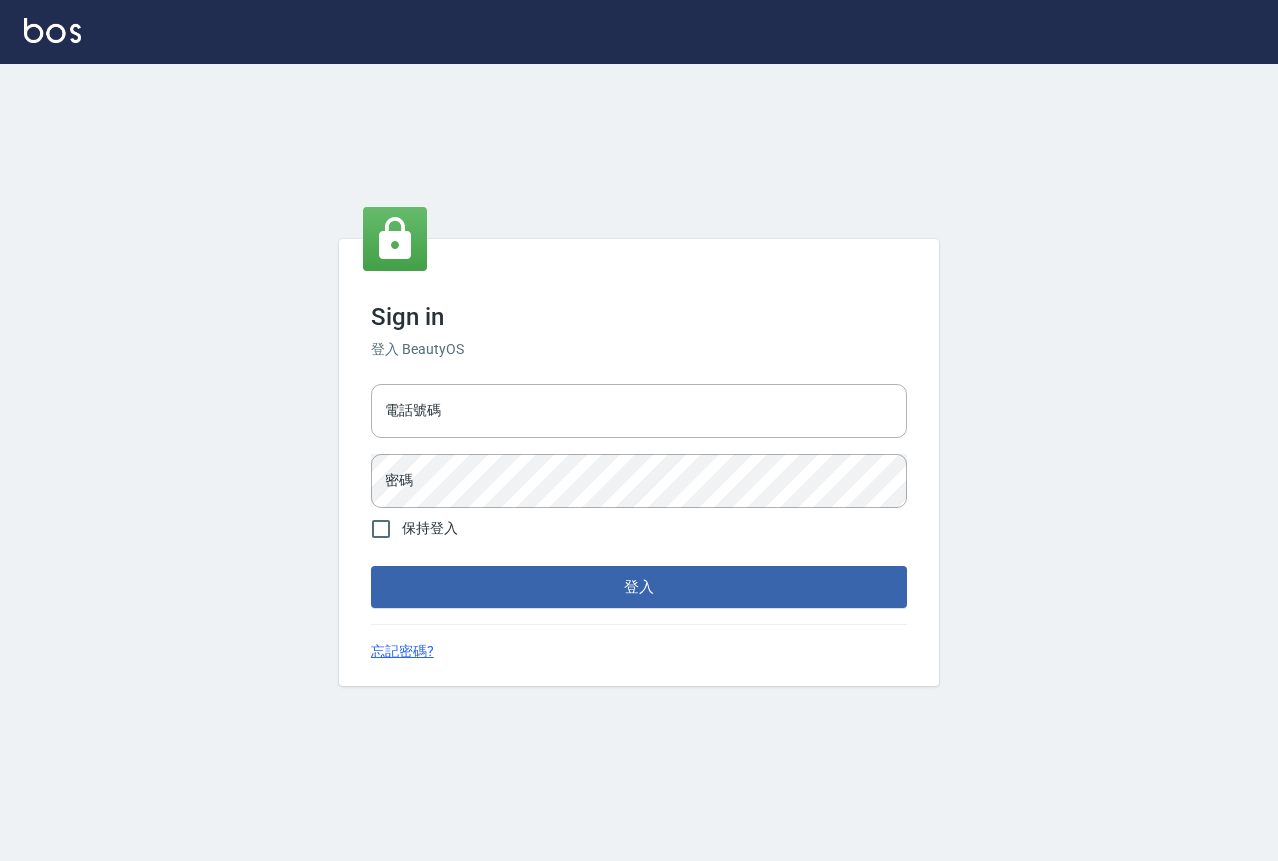 scroll, scrollTop: 0, scrollLeft: 0, axis: both 